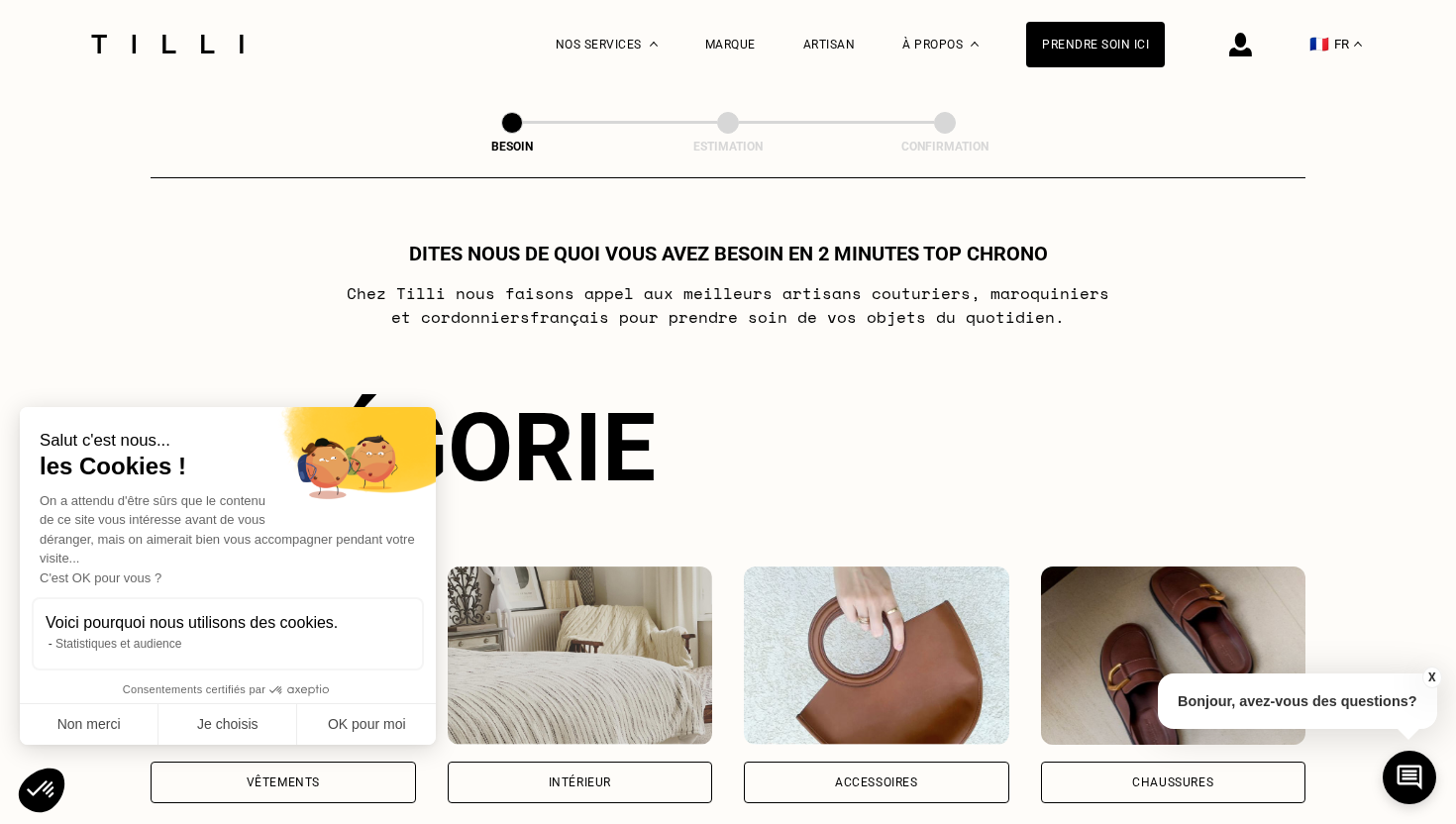 scroll, scrollTop: 0, scrollLeft: 0, axis: both 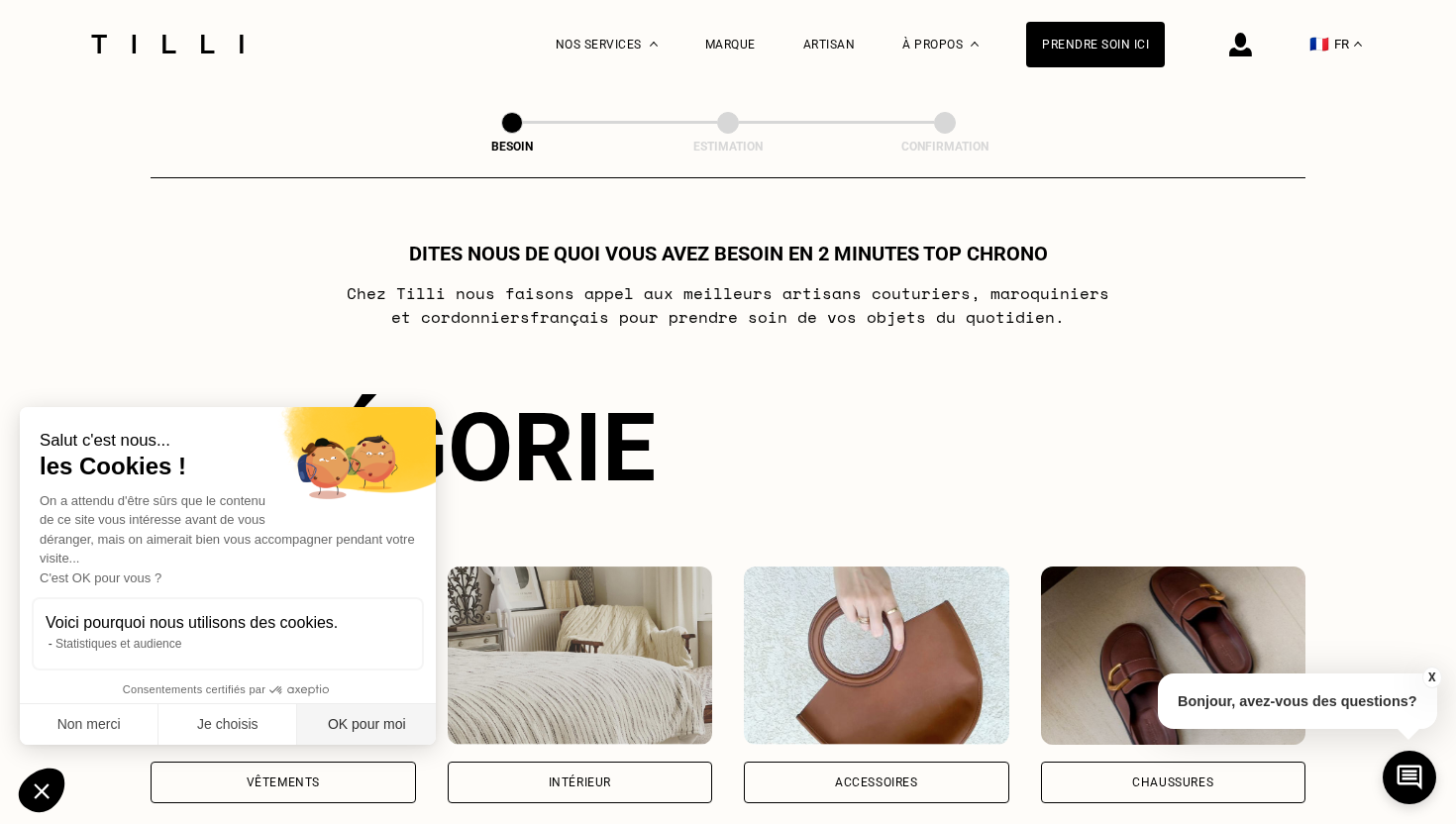 click on "OK pour moi" at bounding box center [366, 725] 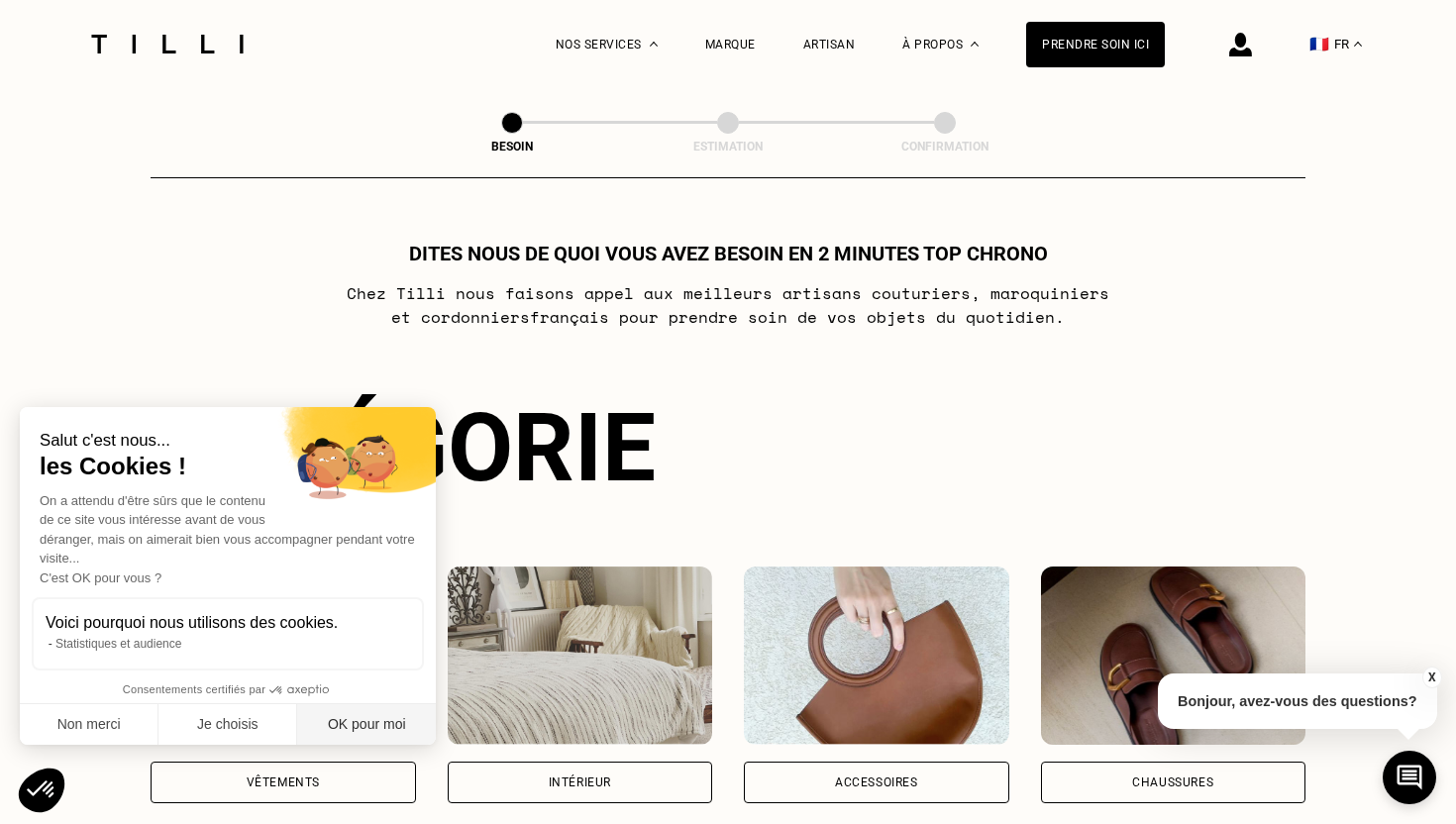 checkbox on "true" 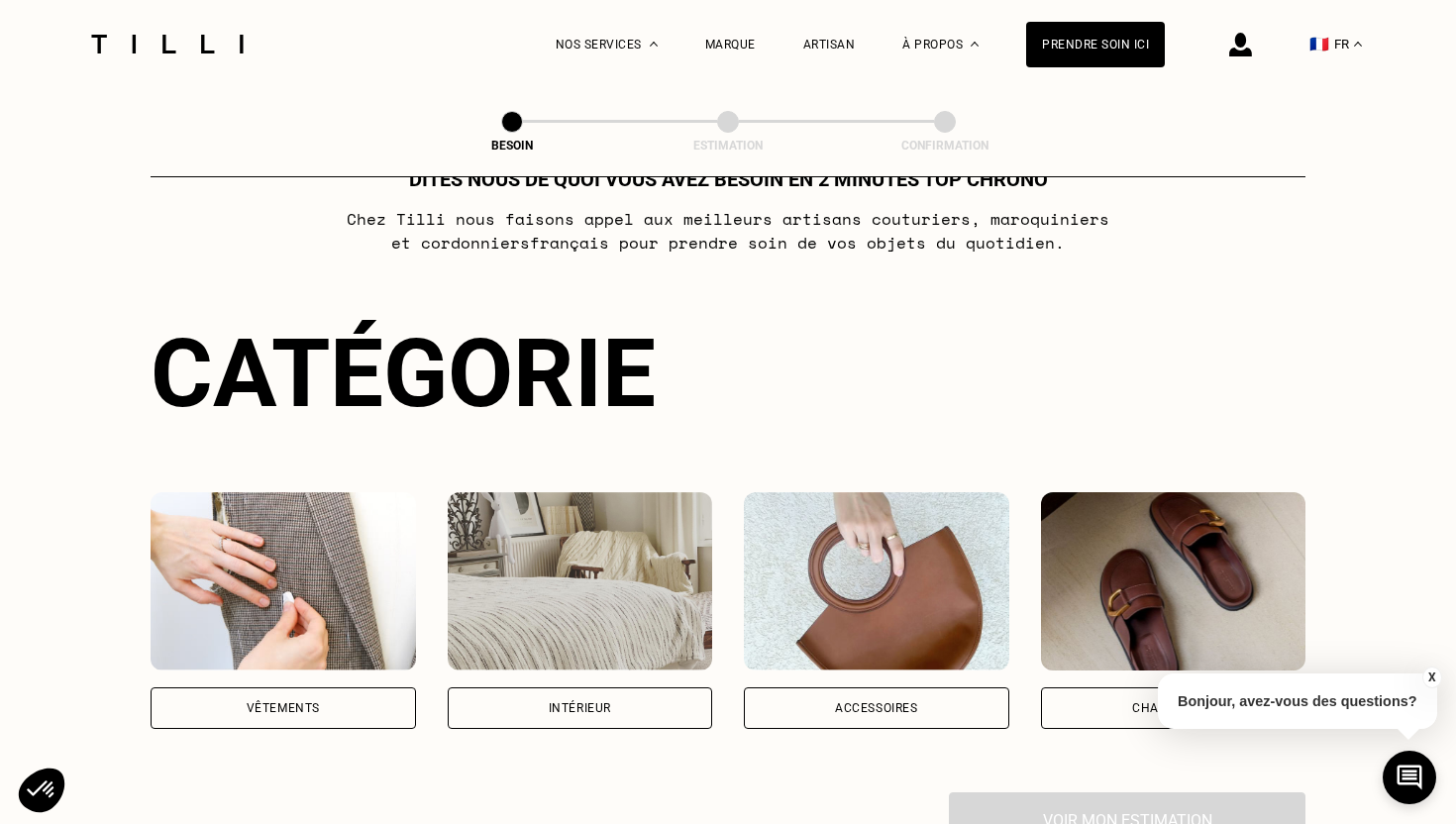 click on "Vêtements" at bounding box center (283, 708) 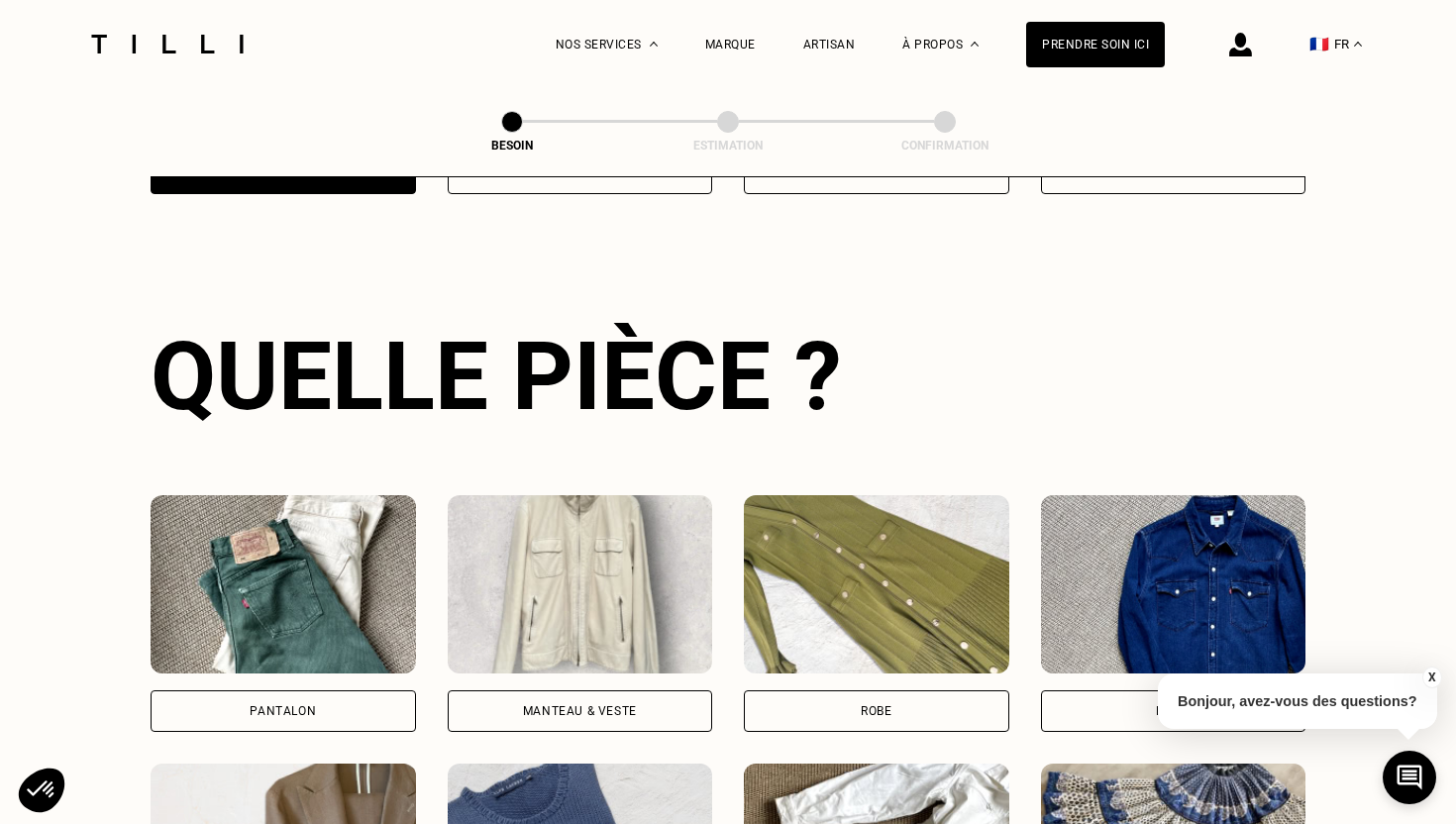 scroll, scrollTop: 645, scrollLeft: 0, axis: vertical 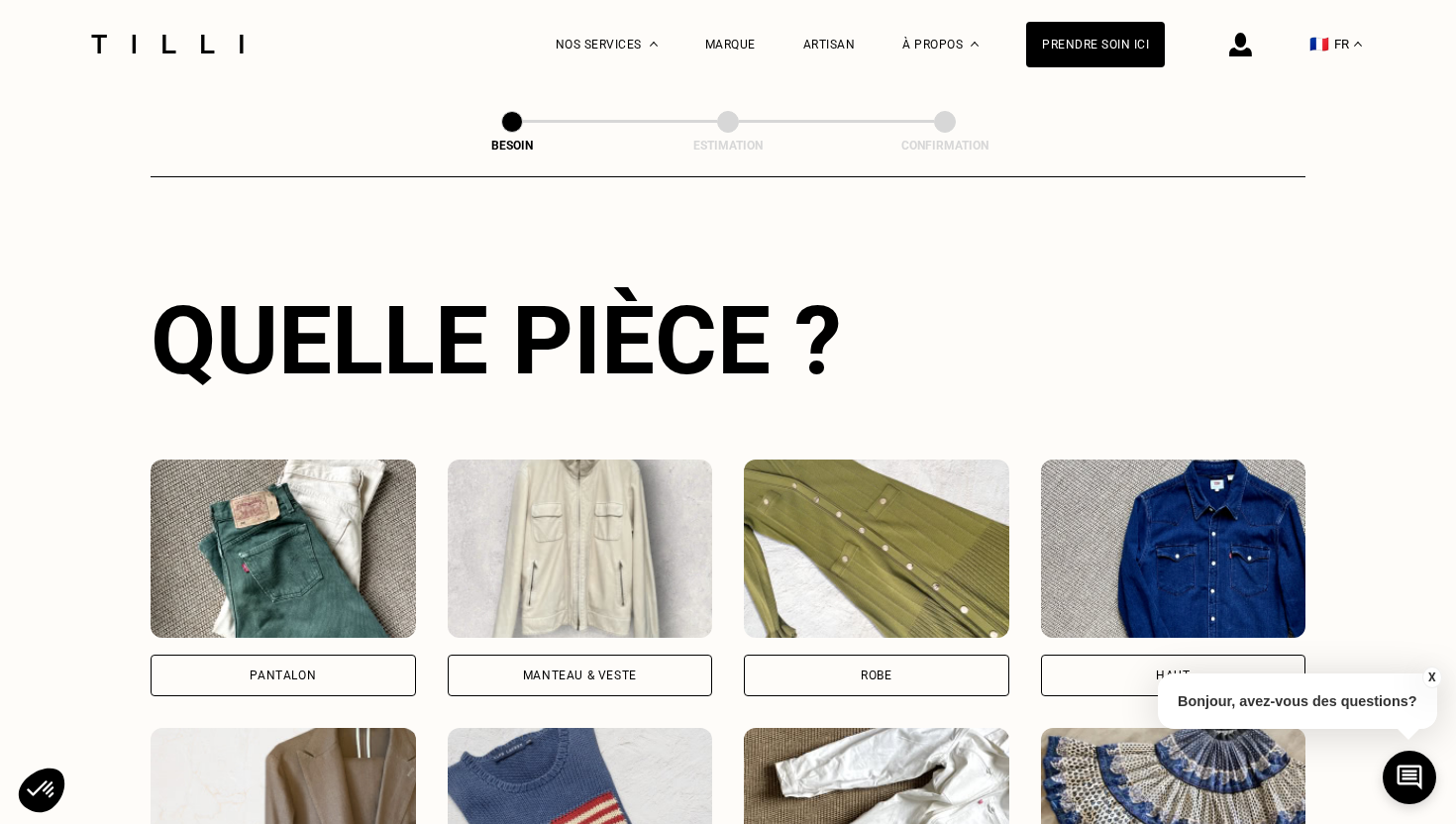click on "Pantalon" at bounding box center [283, 675] 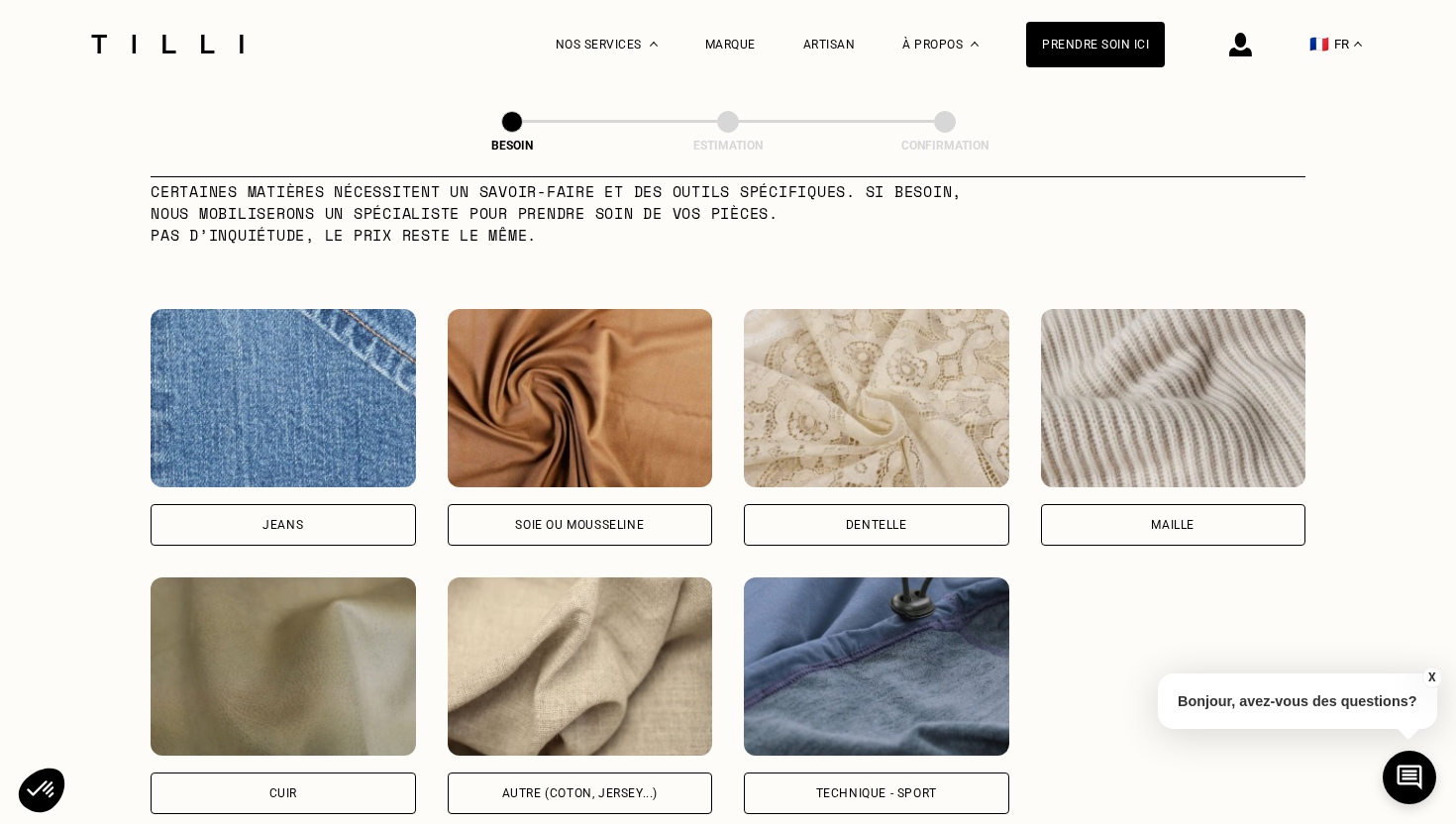 scroll, scrollTop: 2044, scrollLeft: 0, axis: vertical 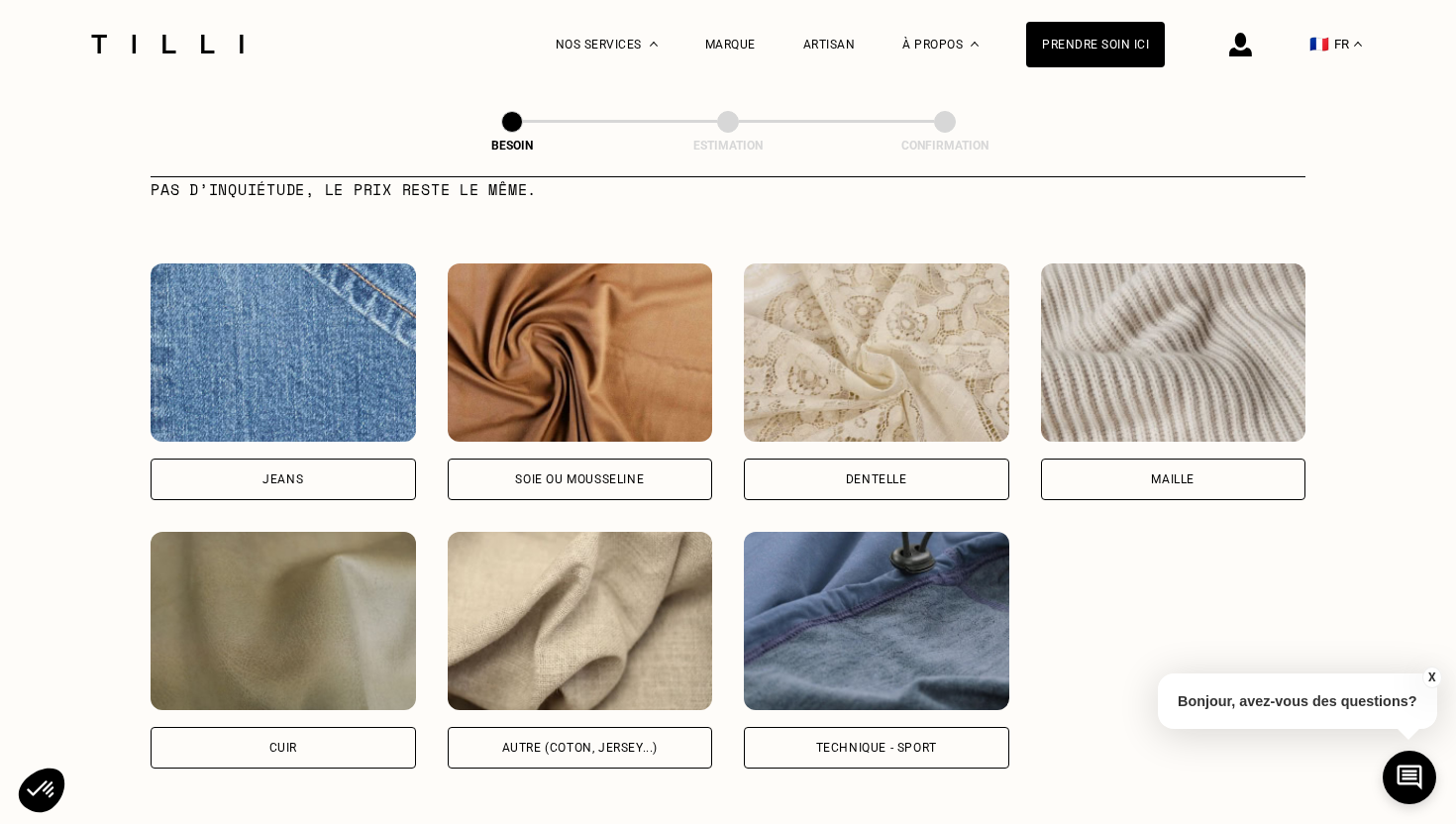 click at bounding box center (580, 621) 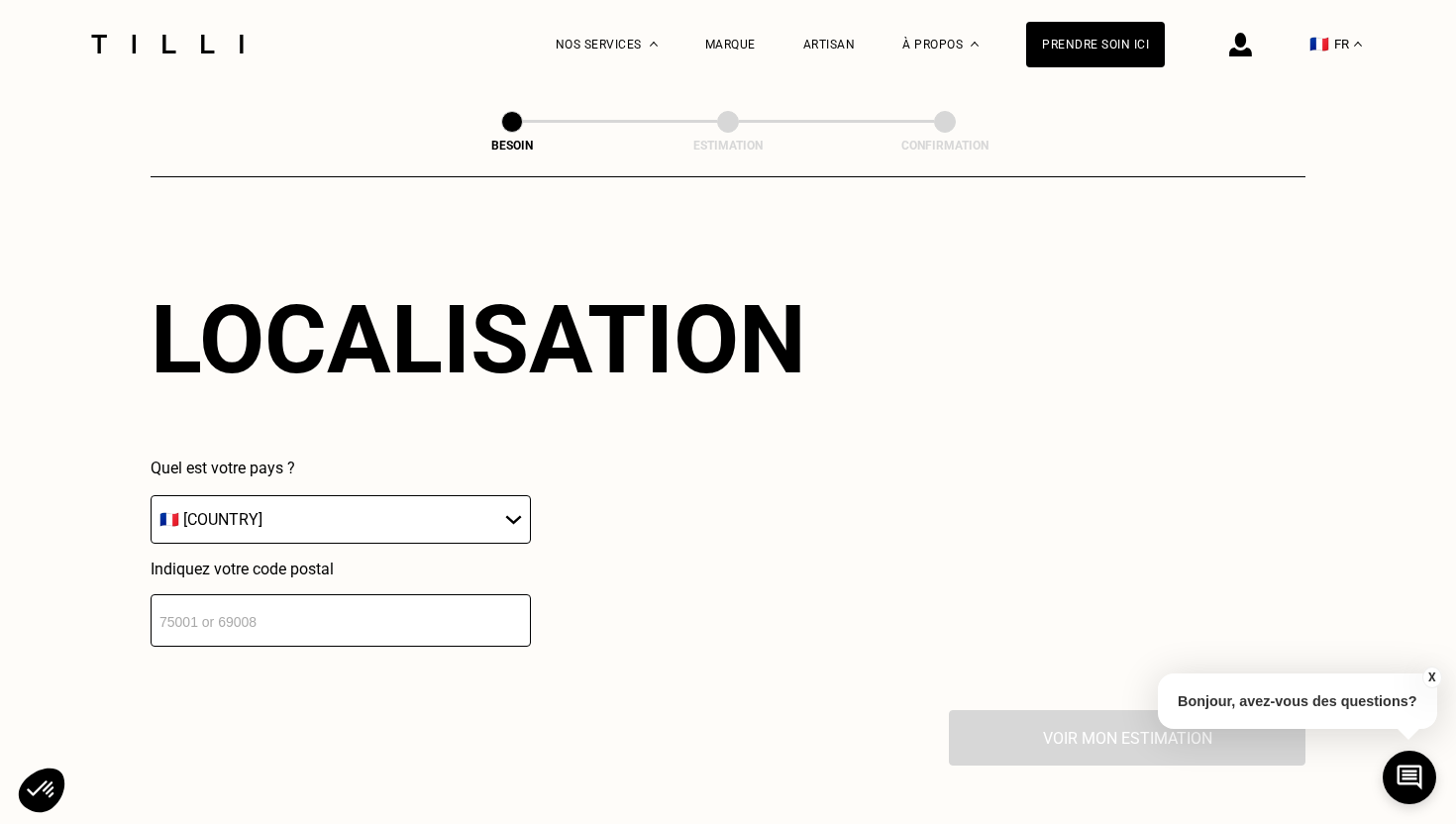 scroll, scrollTop: 2656, scrollLeft: 0, axis: vertical 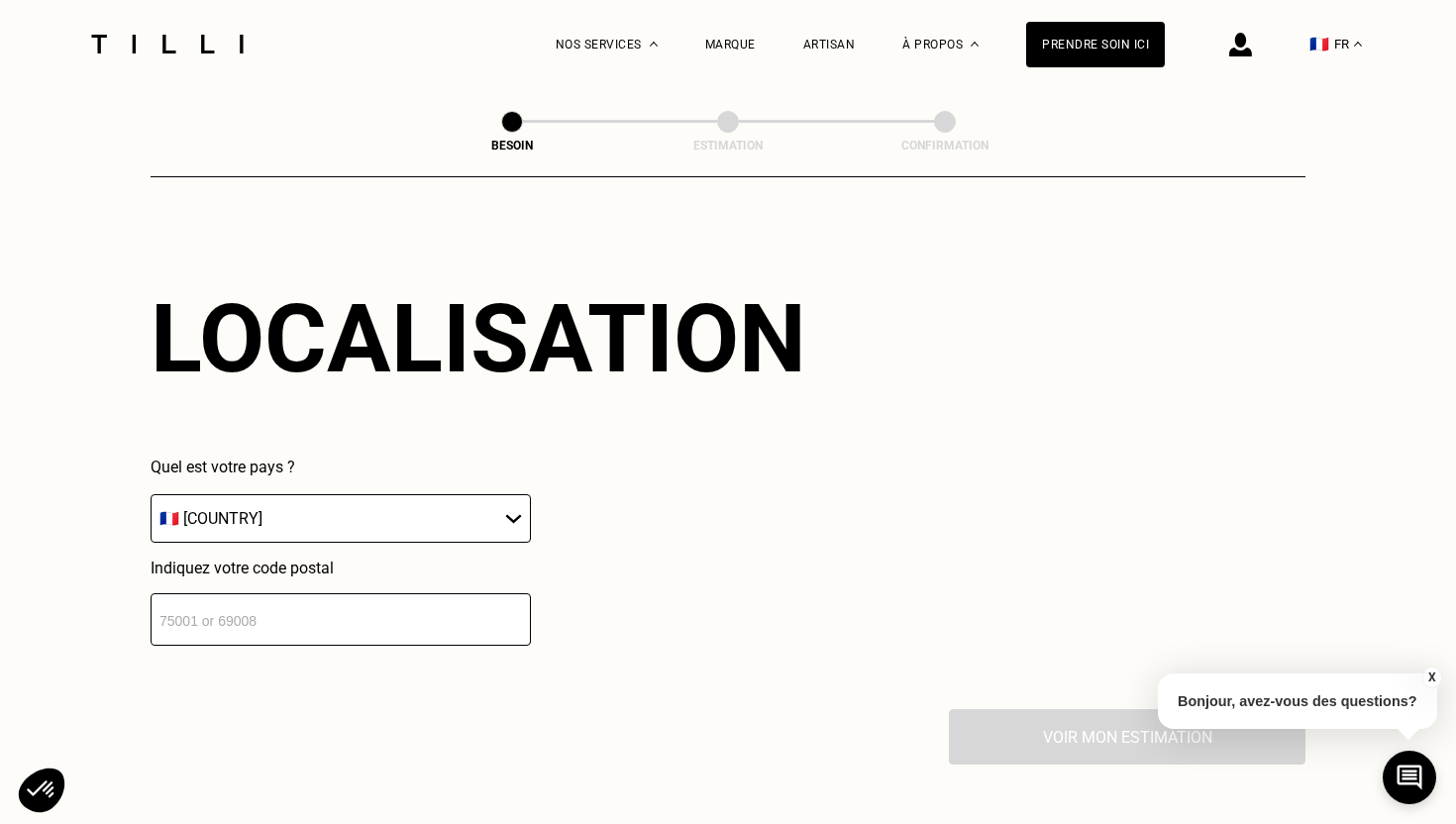 click at bounding box center (341, 619) 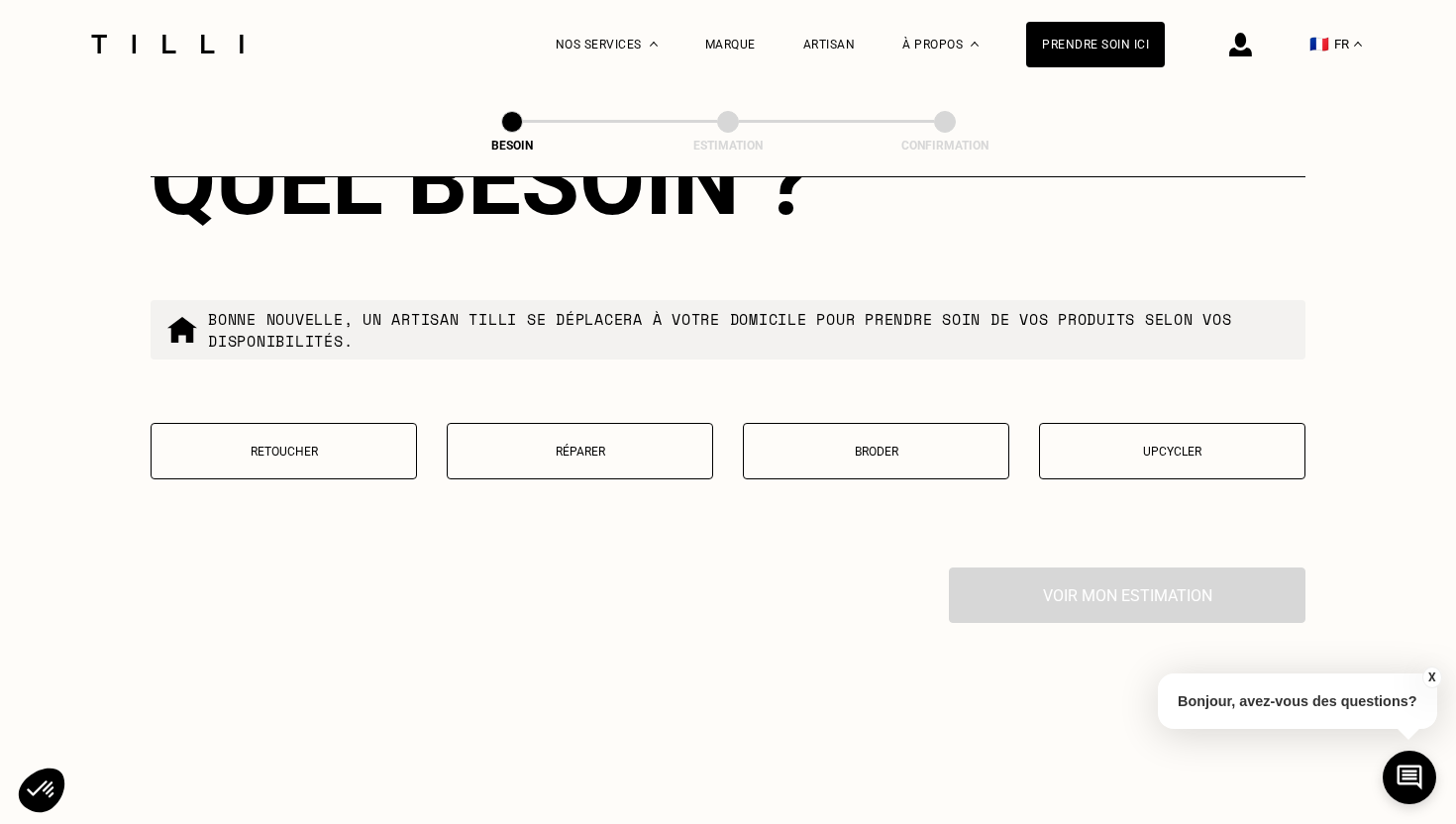 scroll, scrollTop: 3307, scrollLeft: 0, axis: vertical 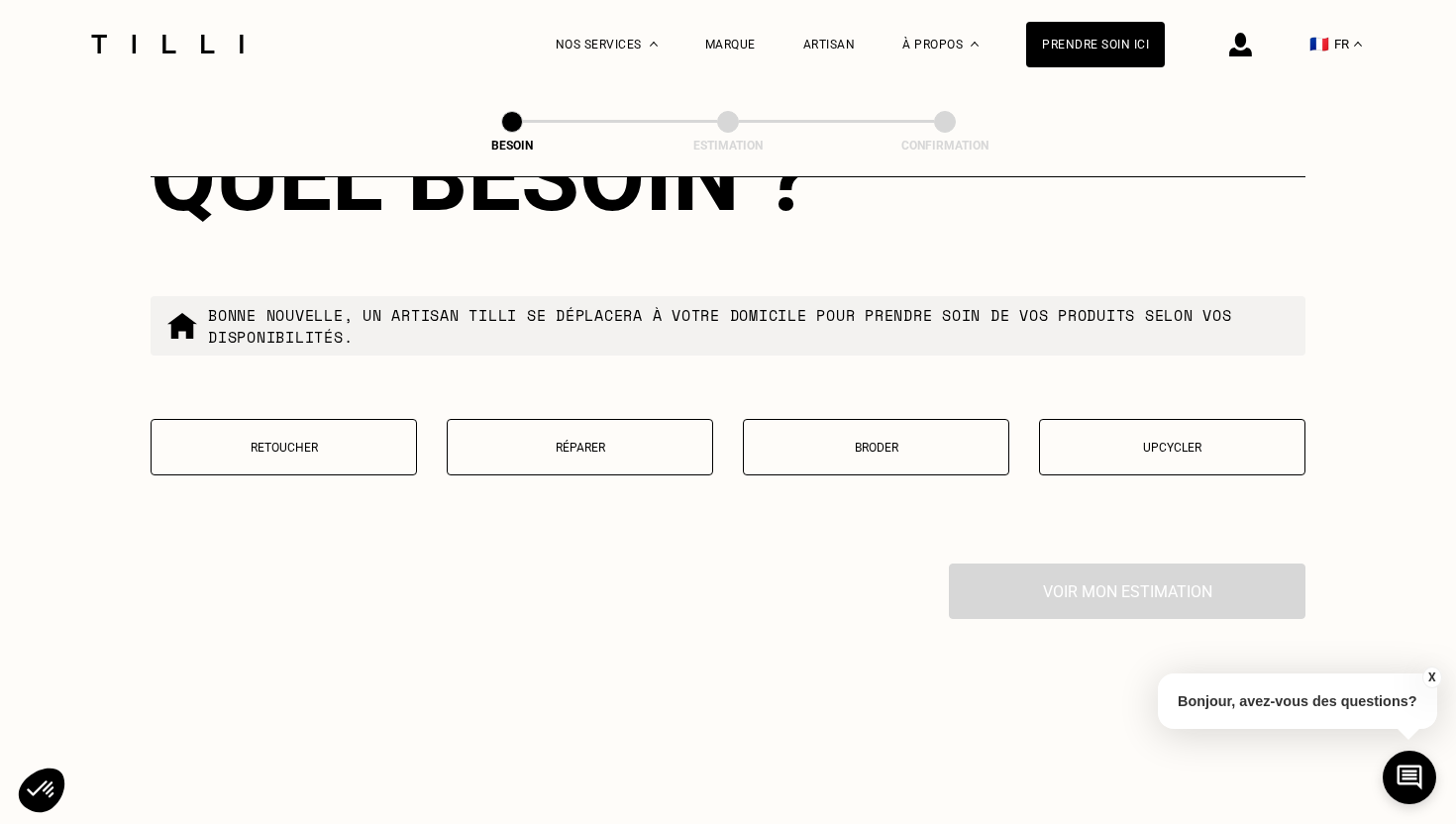 type on "34080" 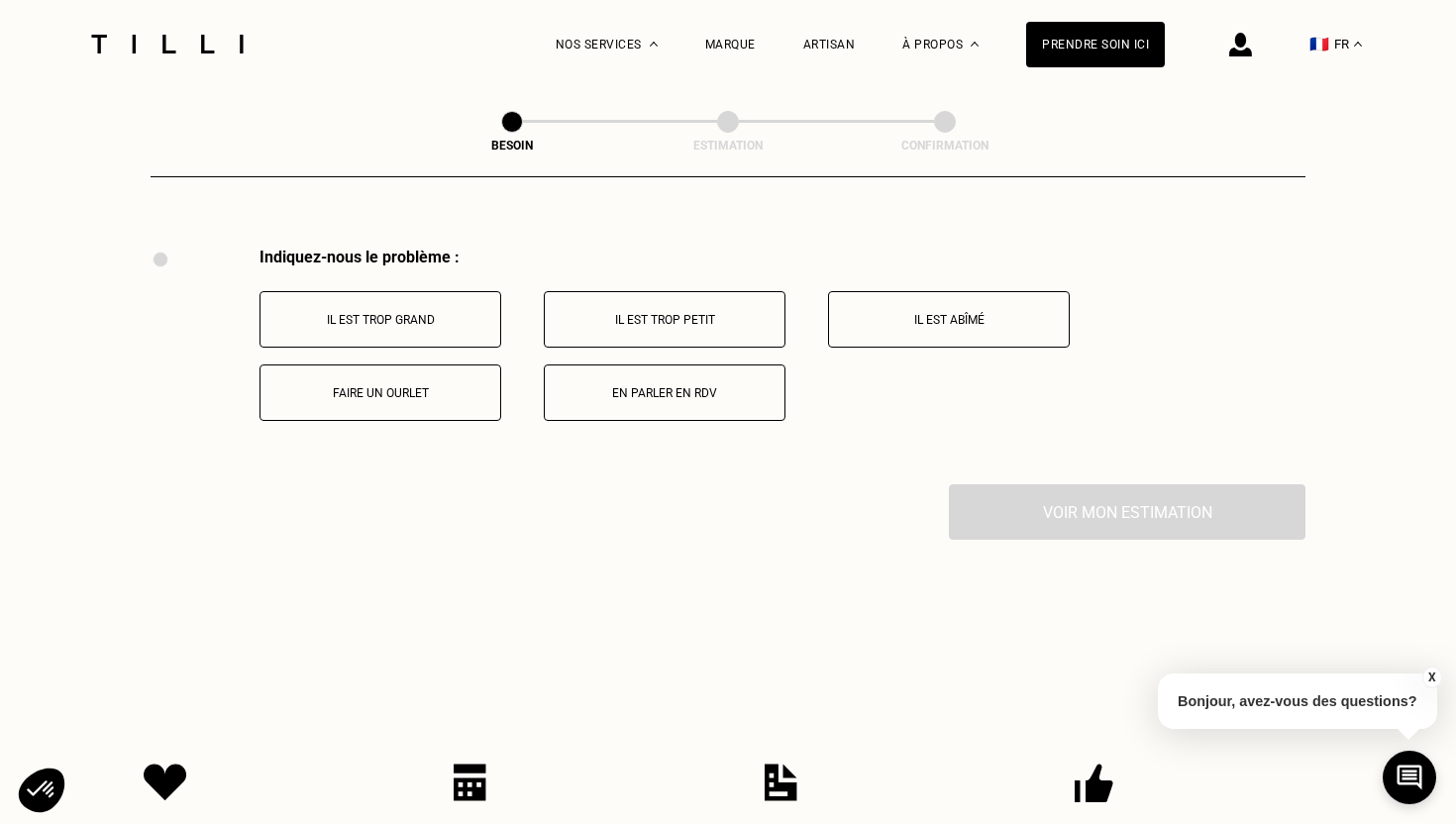 scroll, scrollTop: 3653, scrollLeft: 0, axis: vertical 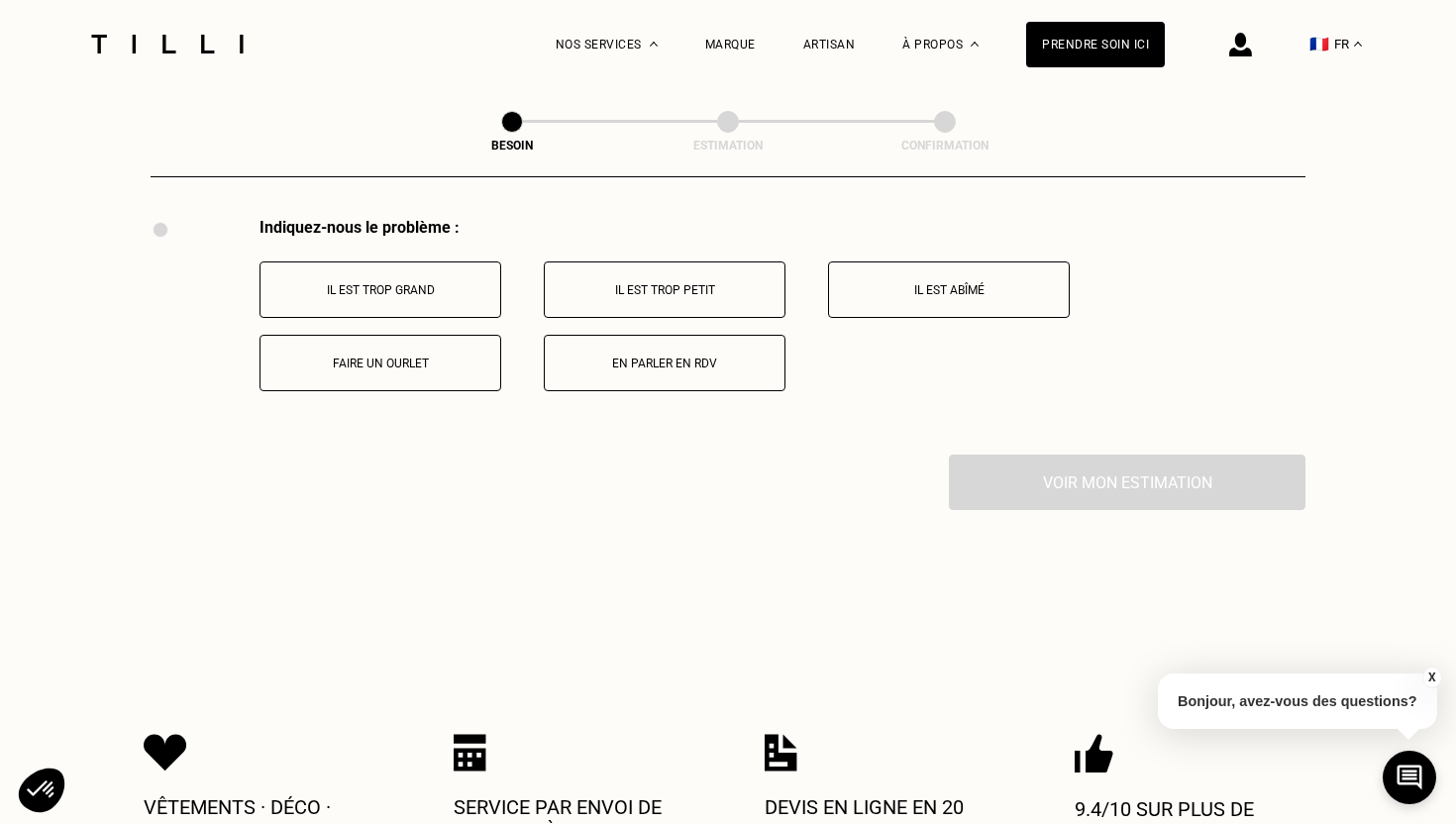 click on "Faire un ourlet" at bounding box center (380, 362) 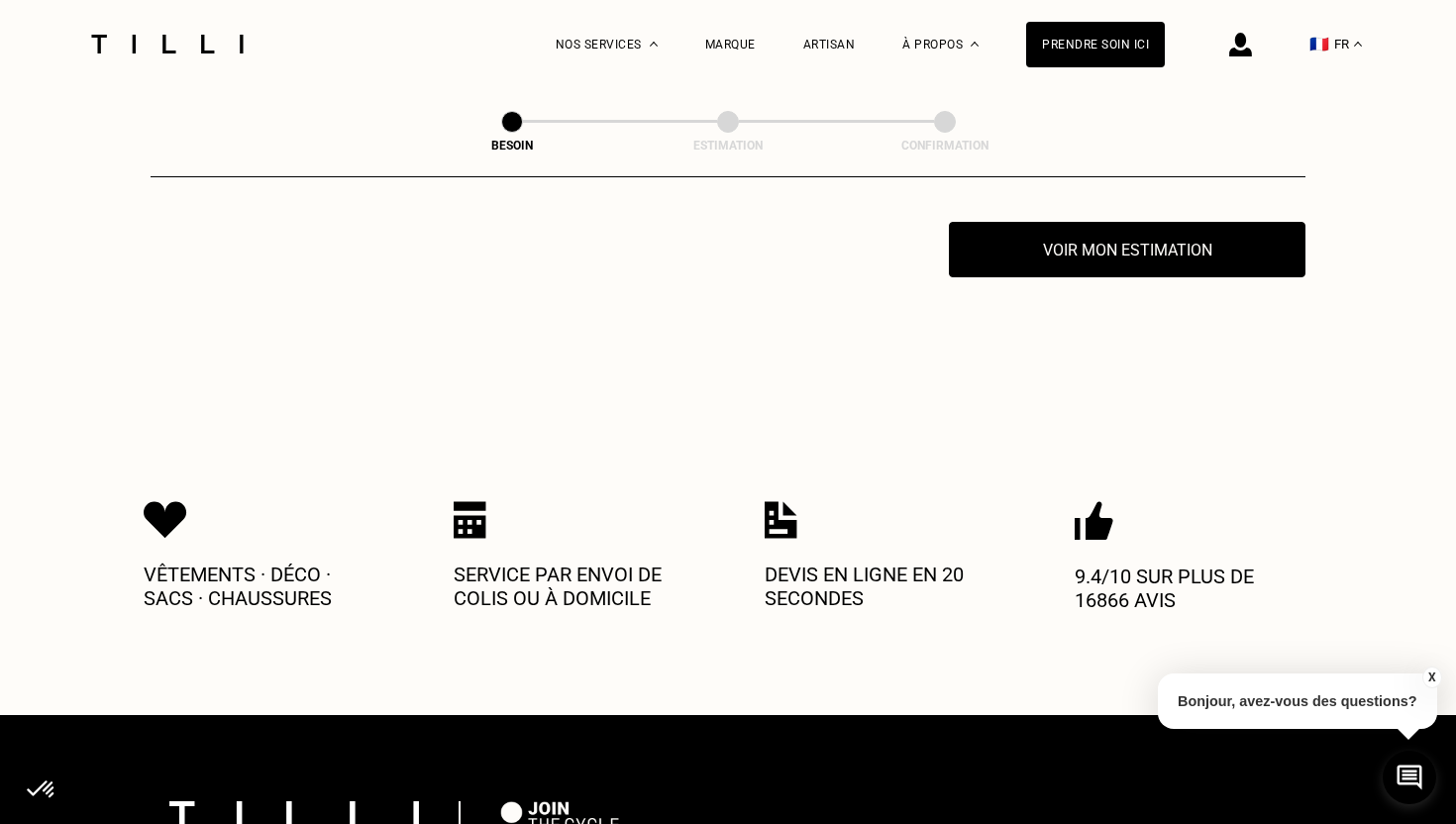 scroll, scrollTop: 3889, scrollLeft: 0, axis: vertical 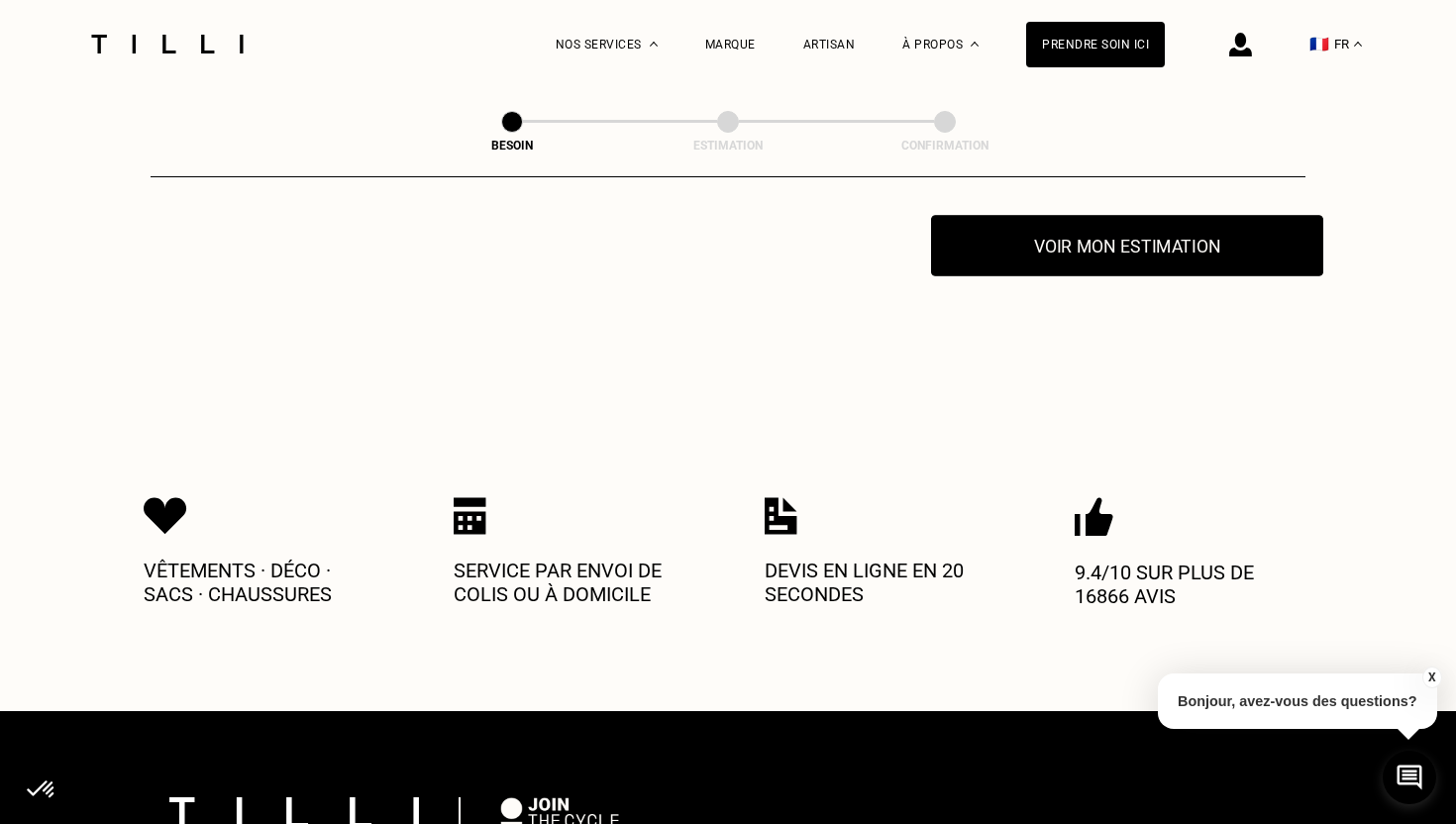 click on "Voir mon estimation" at bounding box center [1127, 246] 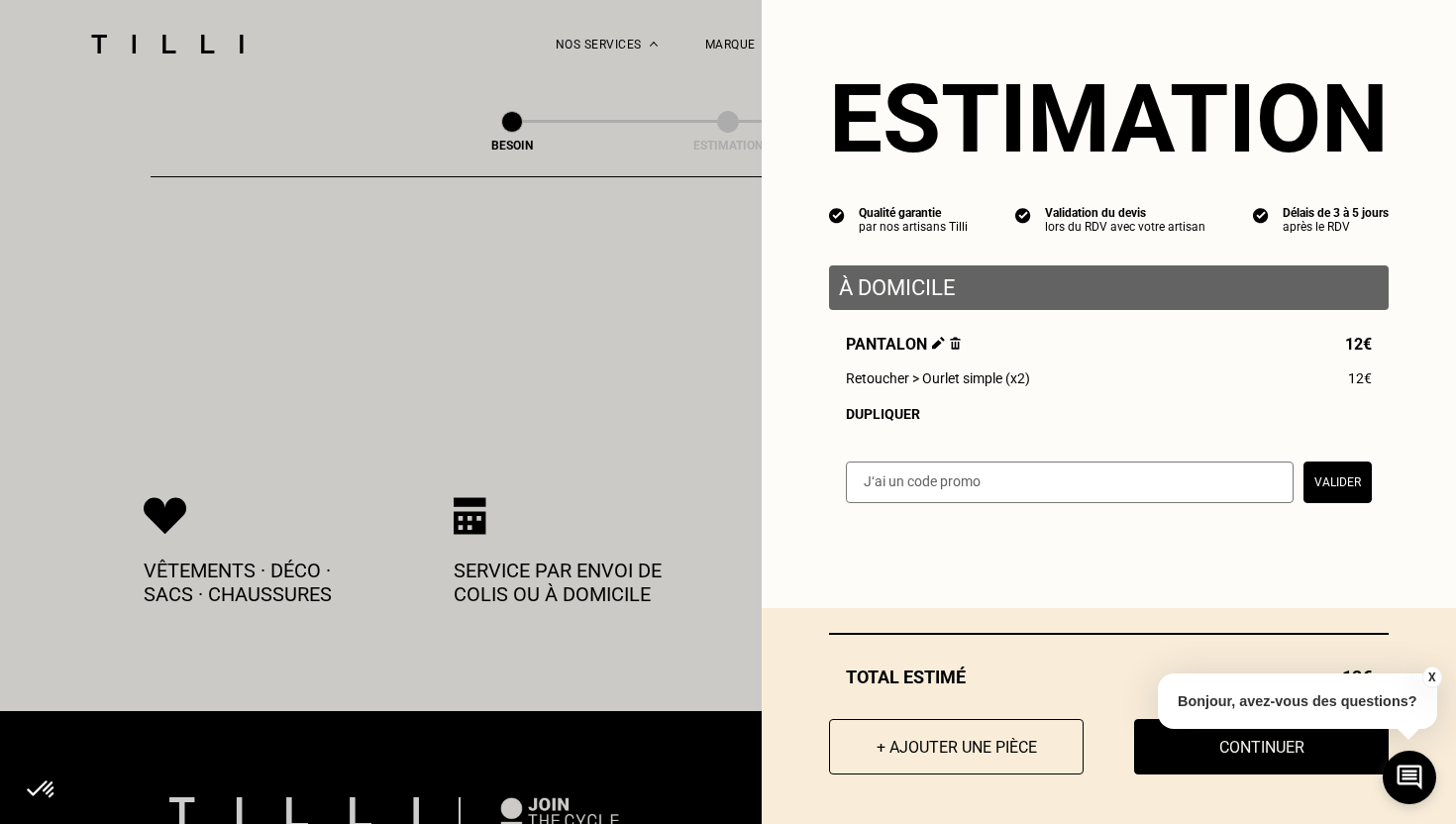 click on "Dupliquer" at bounding box center [1108, 414] 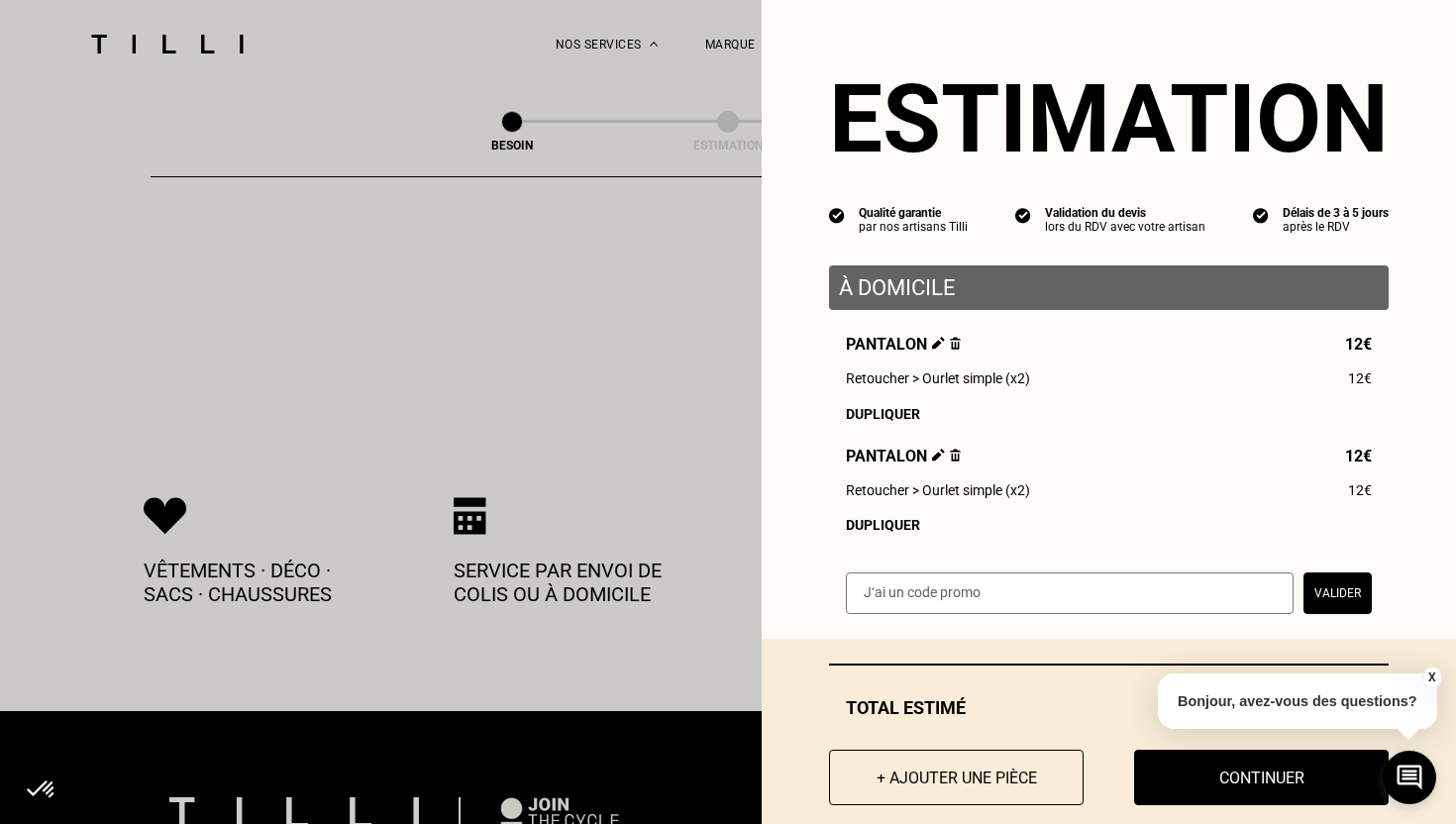 scroll, scrollTop: 33, scrollLeft: 0, axis: vertical 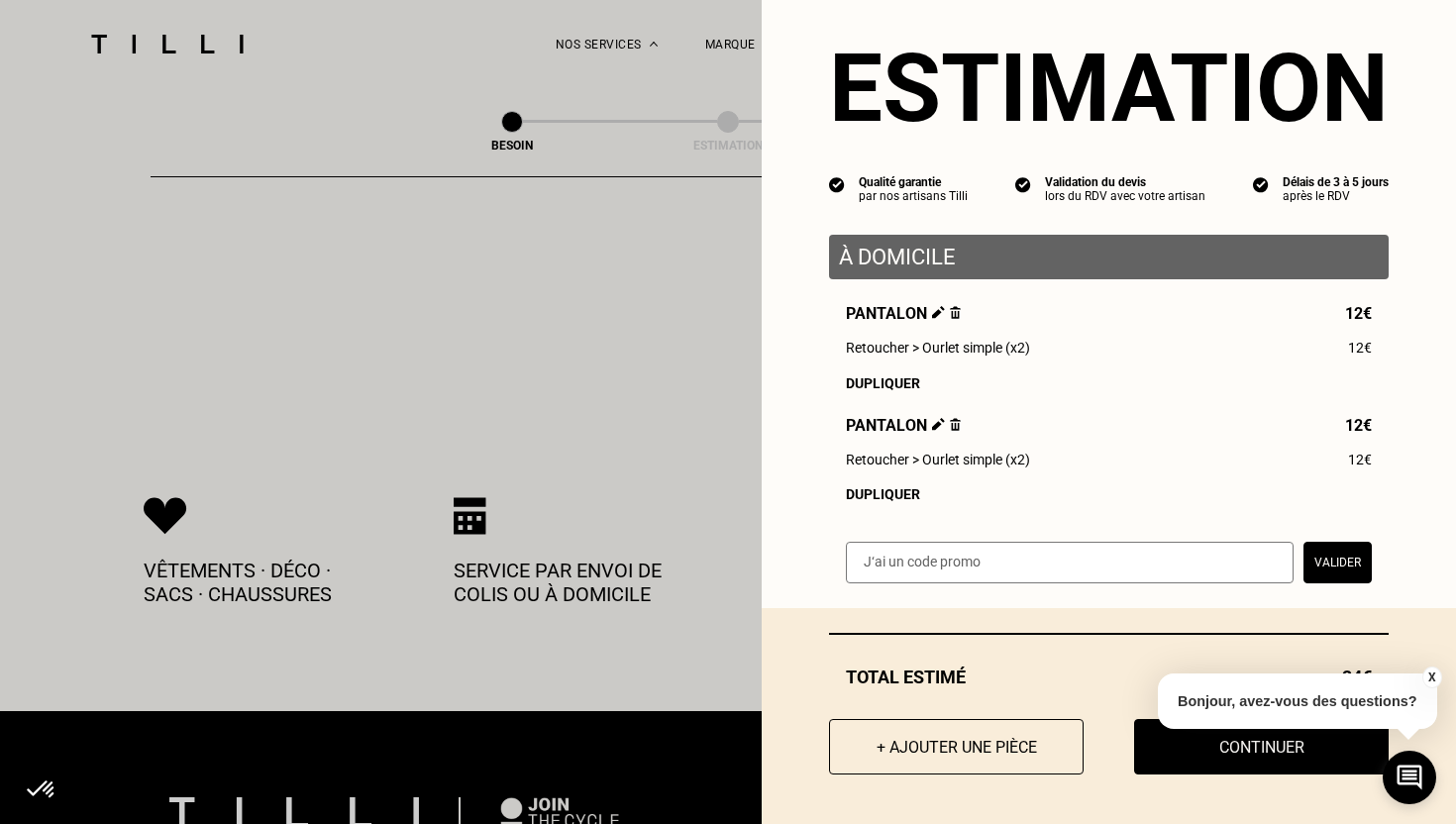 click on "Dupliquer" at bounding box center [1108, 494] 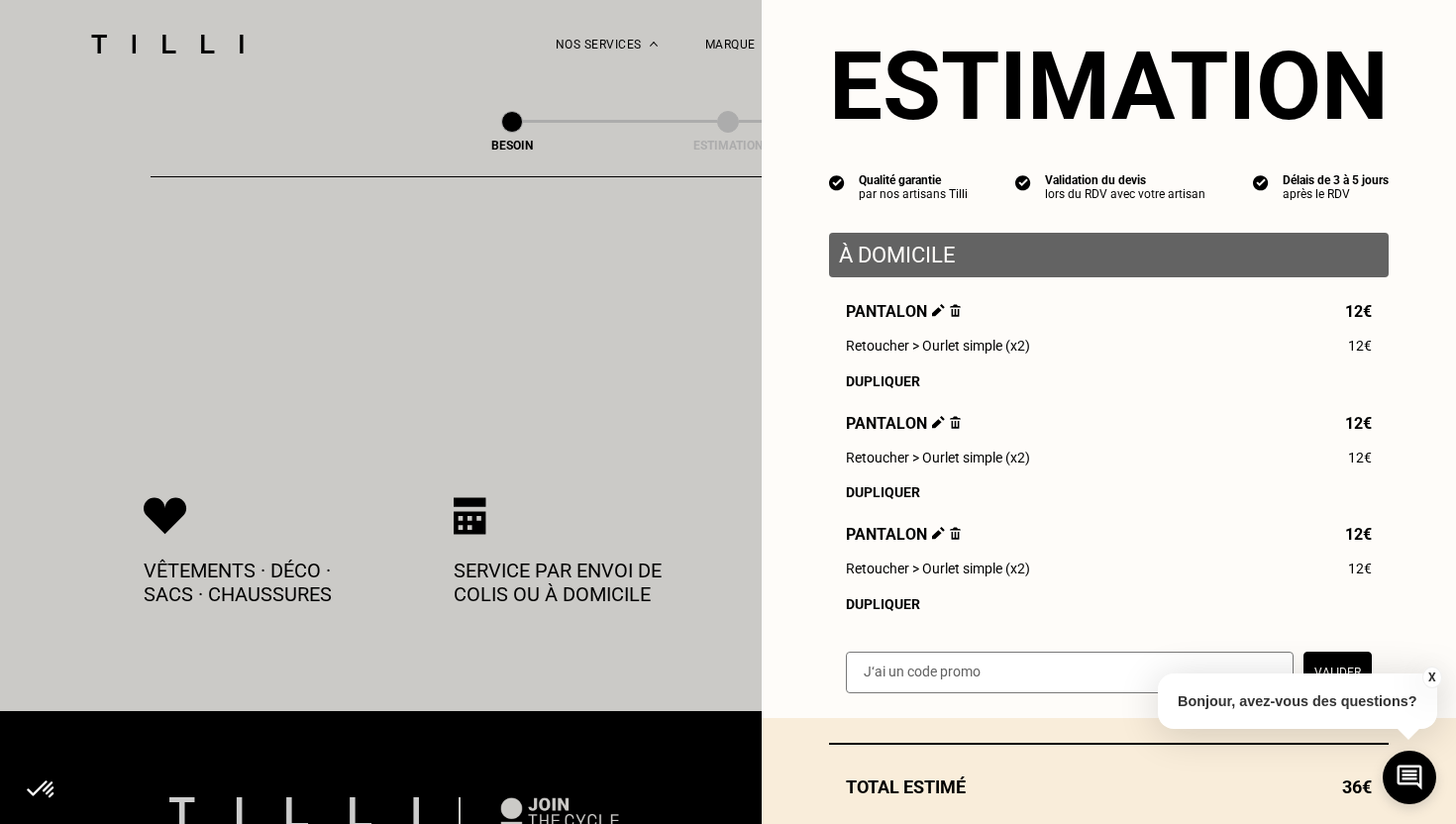 click on "Dupliquer" at bounding box center [1108, 604] 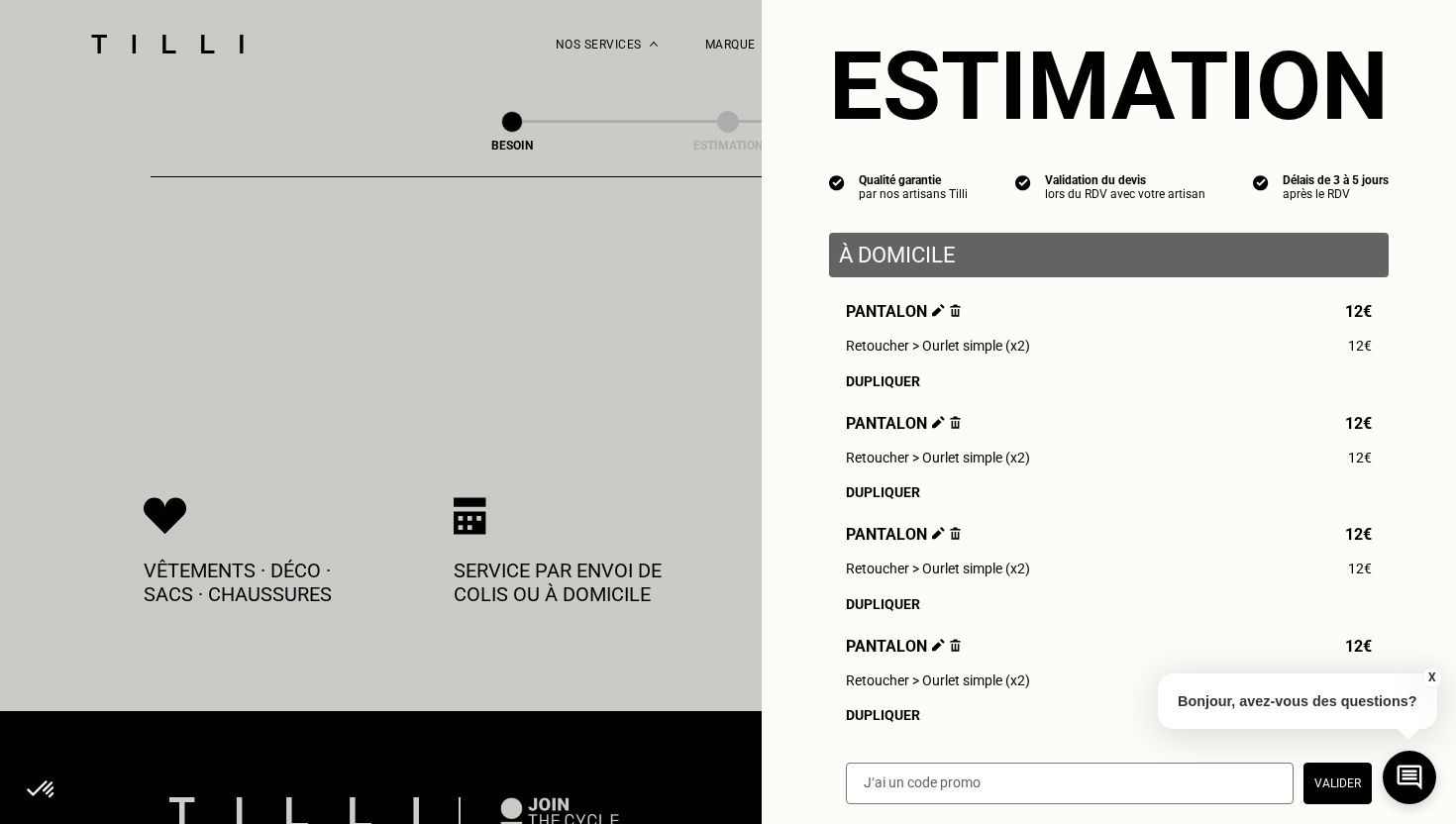 scroll, scrollTop: 258, scrollLeft: 0, axis: vertical 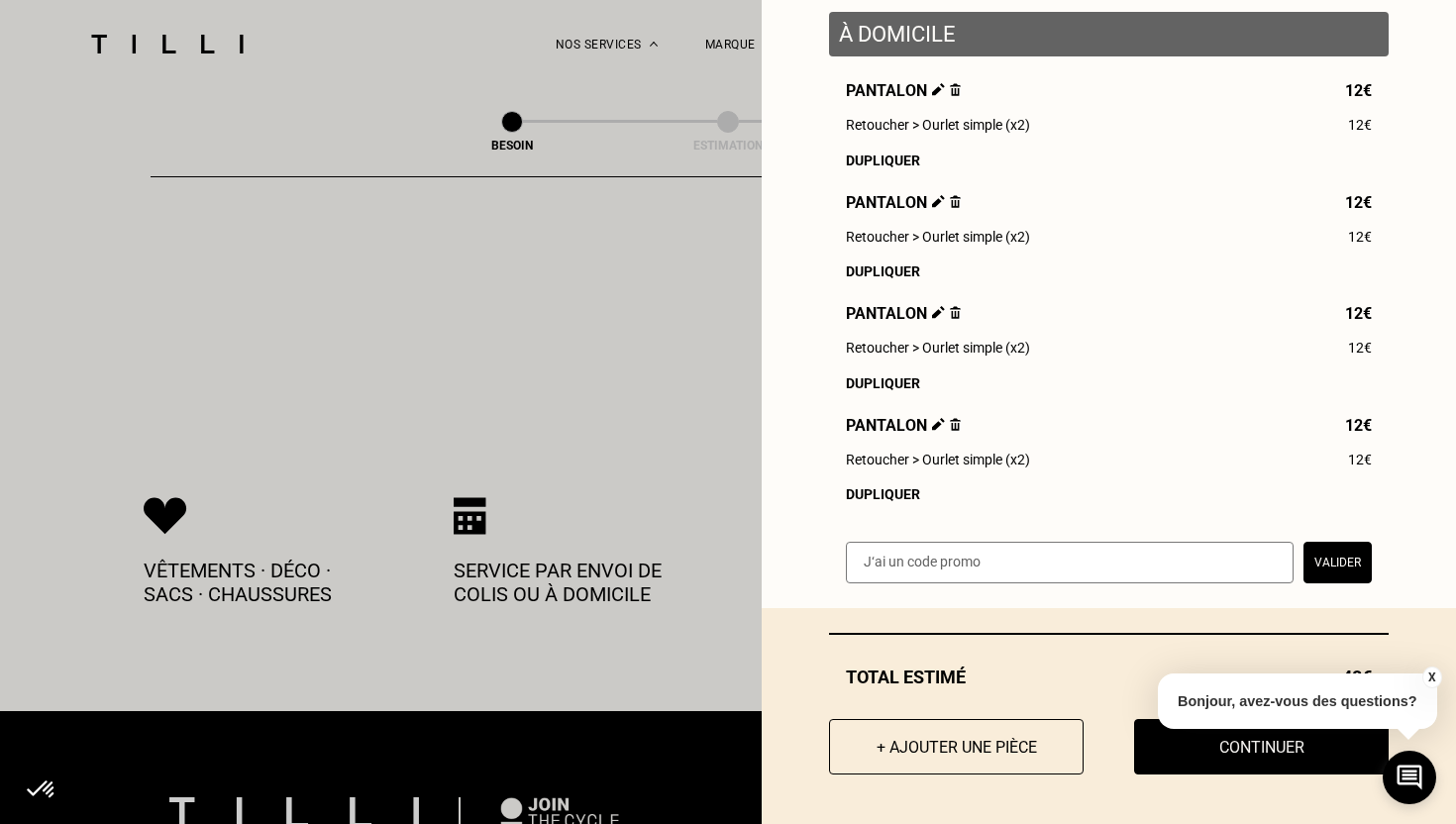 click on "X" at bounding box center (1431, 677) 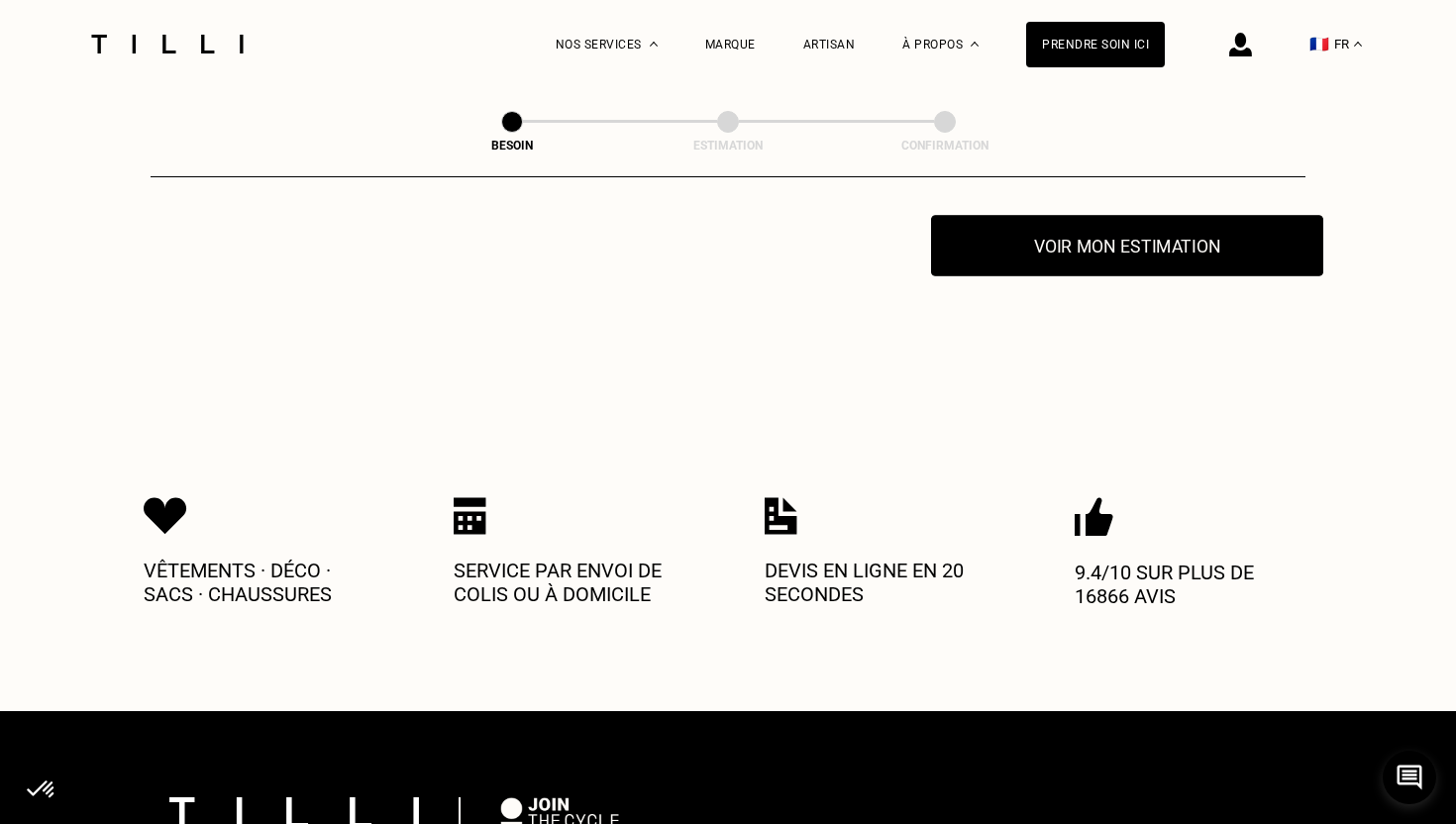 click on "Voir mon estimation" at bounding box center [1127, 246] 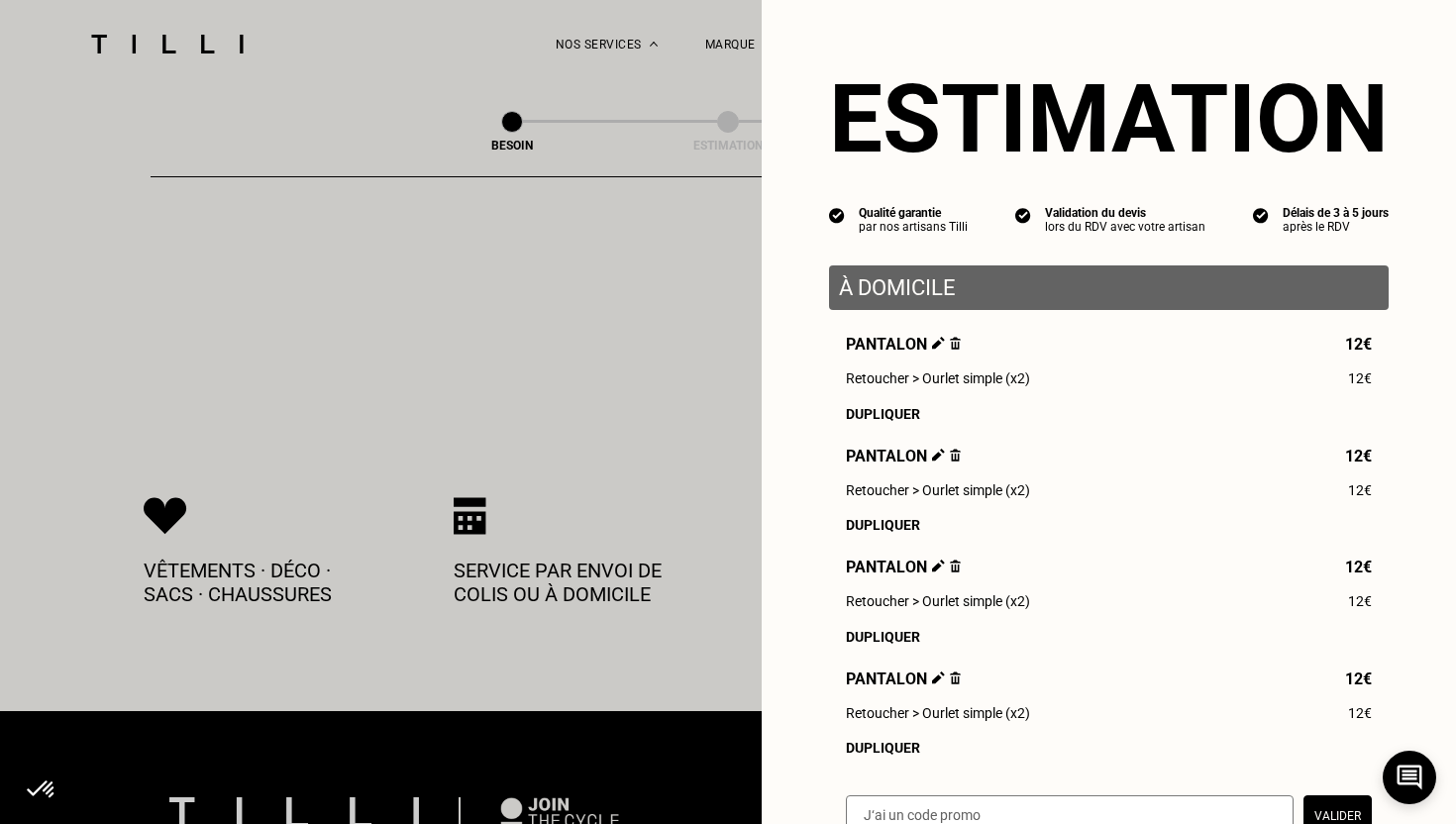 scroll, scrollTop: 258, scrollLeft: 0, axis: vertical 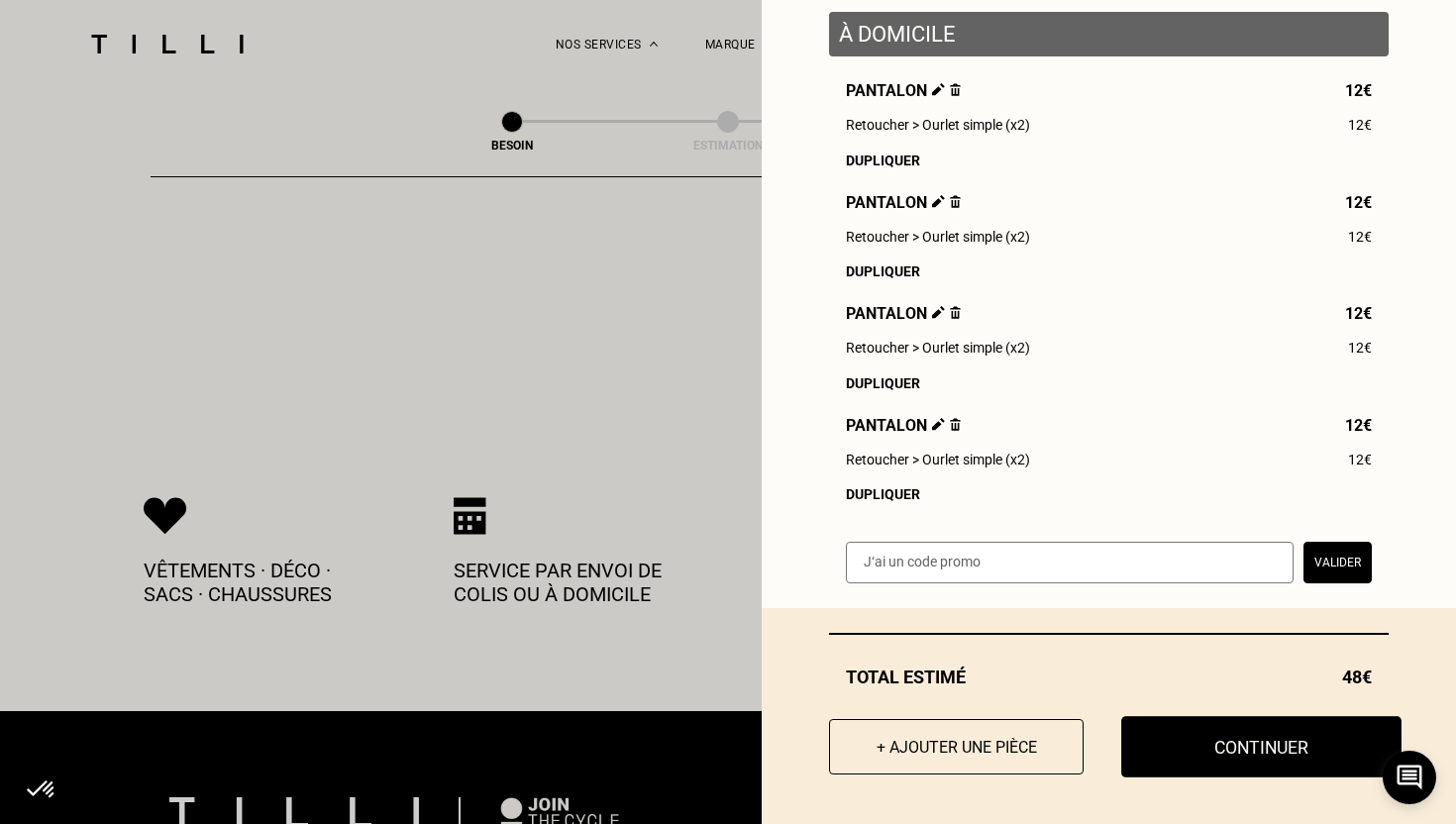 click on "Continuer" at bounding box center [1261, 747] 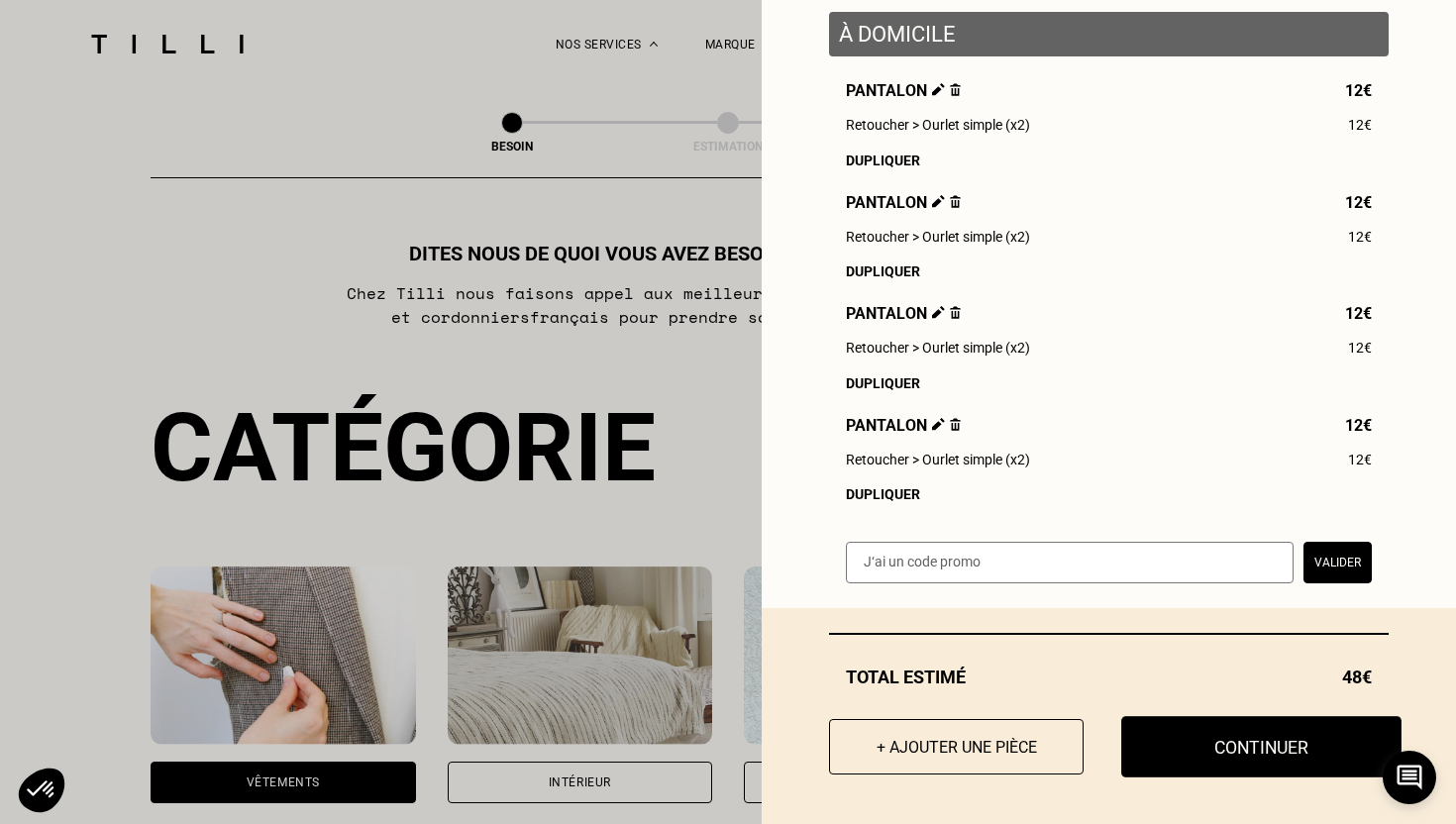 select on "FR" 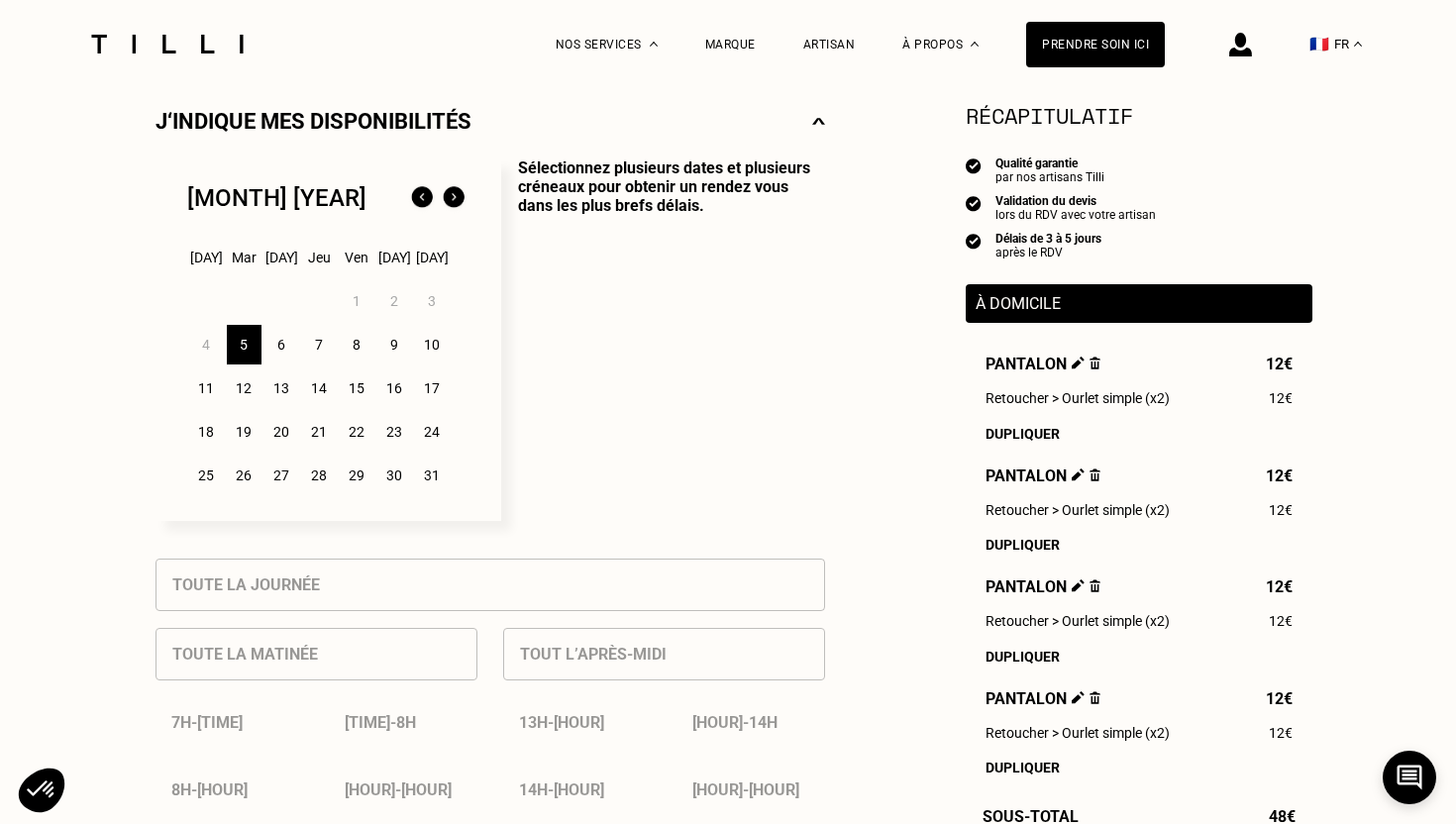 scroll, scrollTop: 453, scrollLeft: 0, axis: vertical 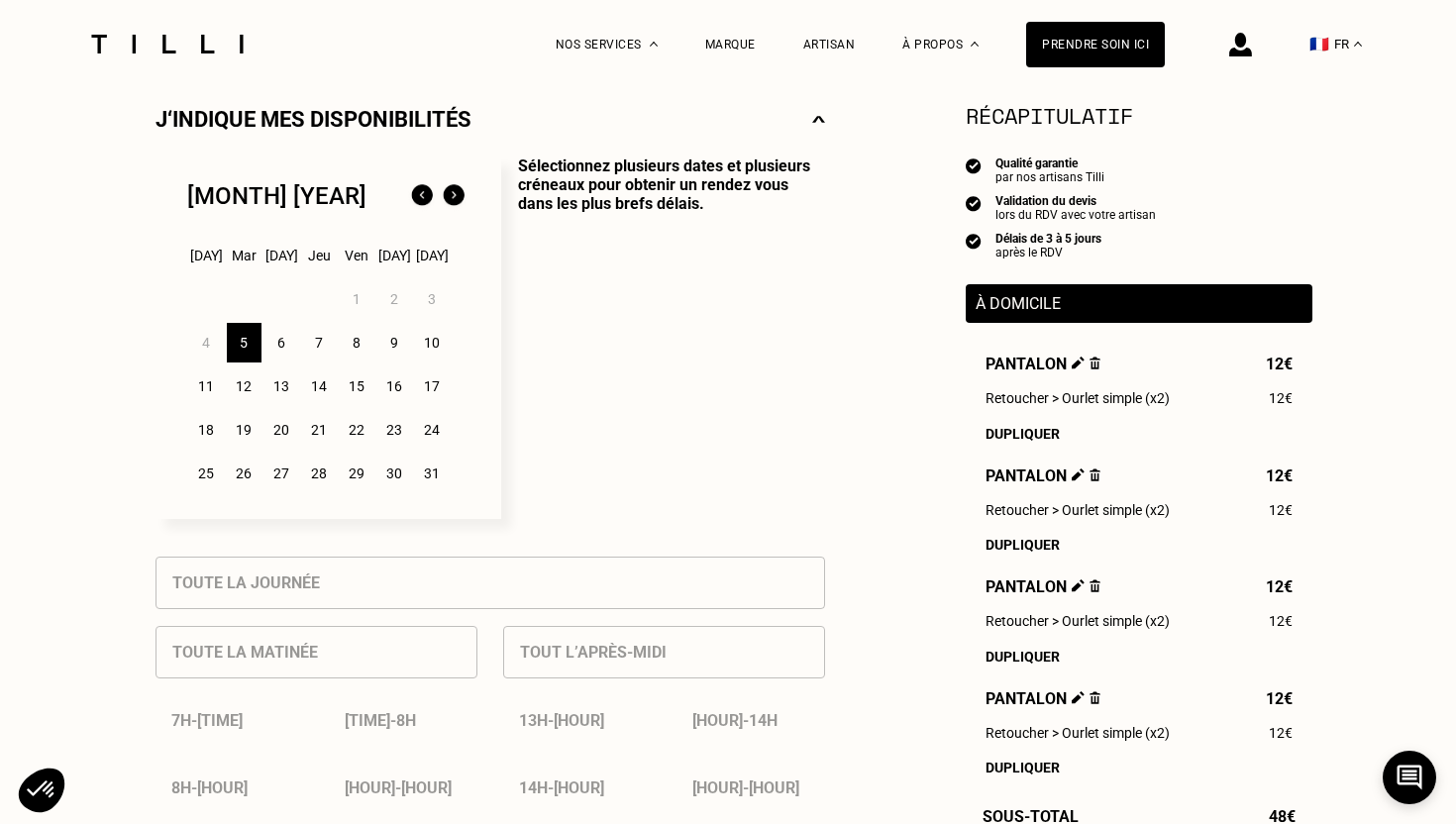 click on "Toute la matinée 7h  -  7h30 7h30  -  8h 8h  -  8h30 8h30  -  9h 9h  -  9h30 9h30  -  10h 10h  -  10h30 10h30  -  11h 11h  -  11h30 11h30  -  12h 12h  -  12h30 12h30  -  13h" at bounding box center (316, 846) 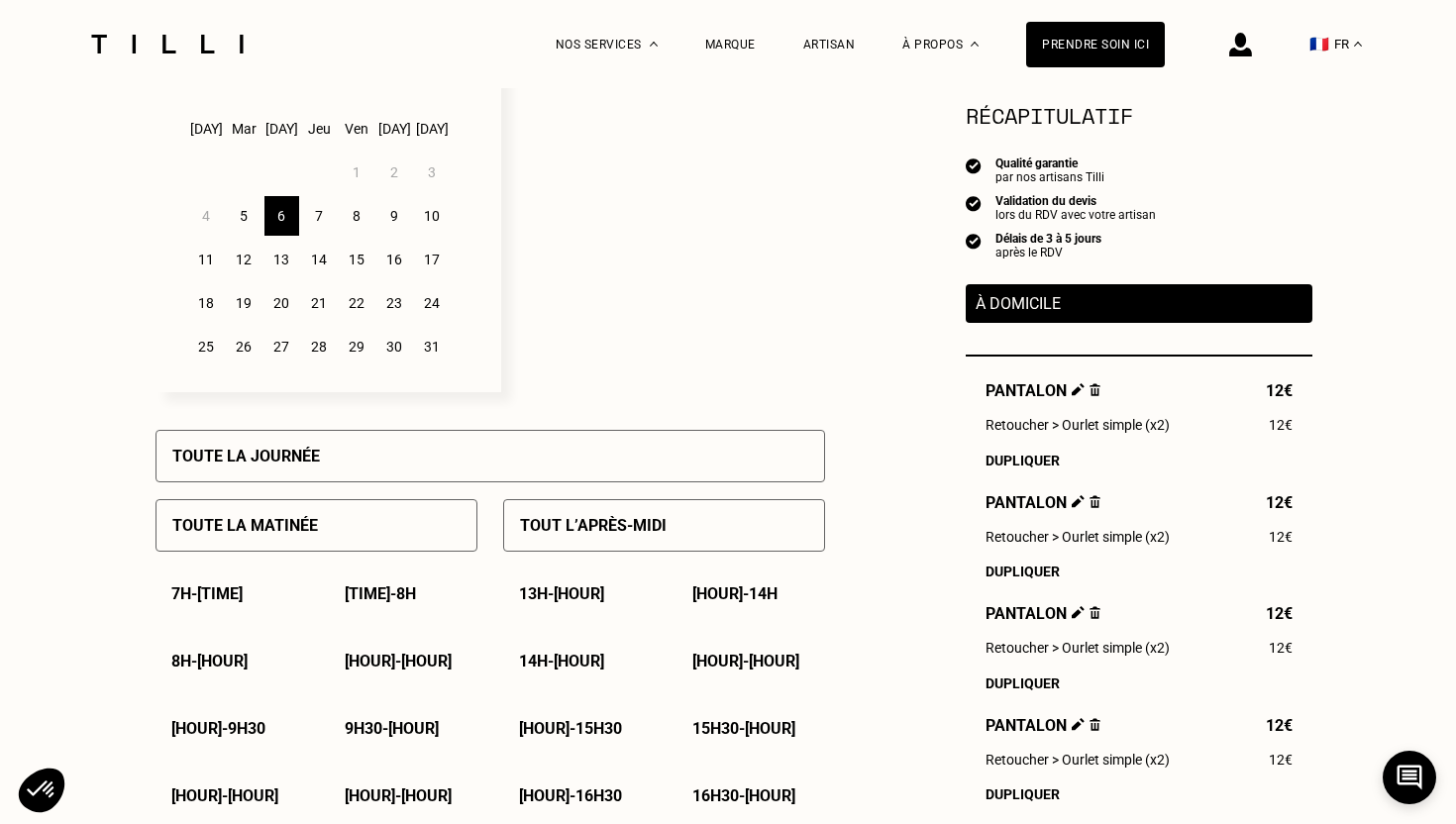 scroll, scrollTop: 670, scrollLeft: 0, axis: vertical 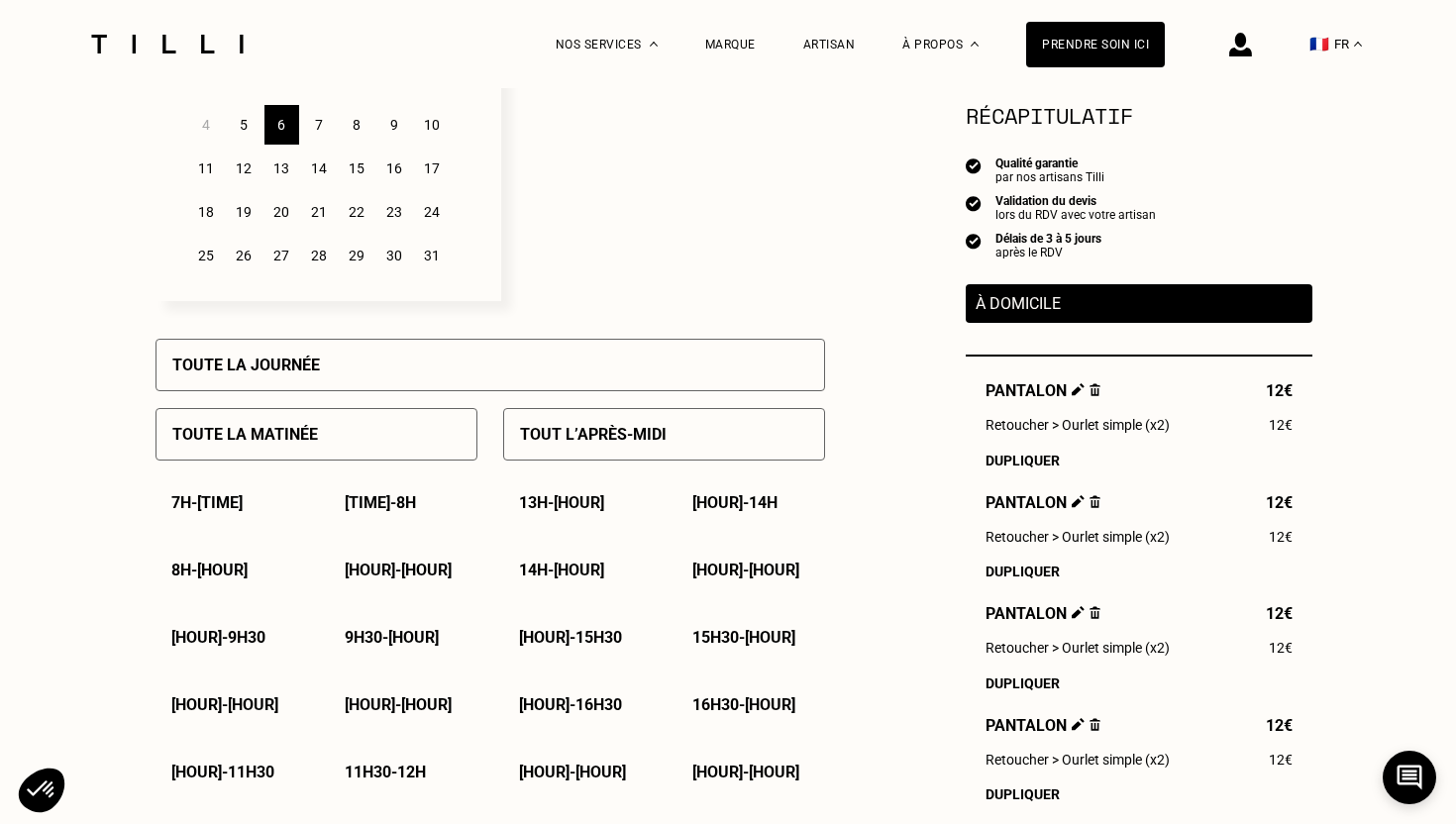 click on "[HOUR]  -  [HOUR]" at bounding box center (230, 569) 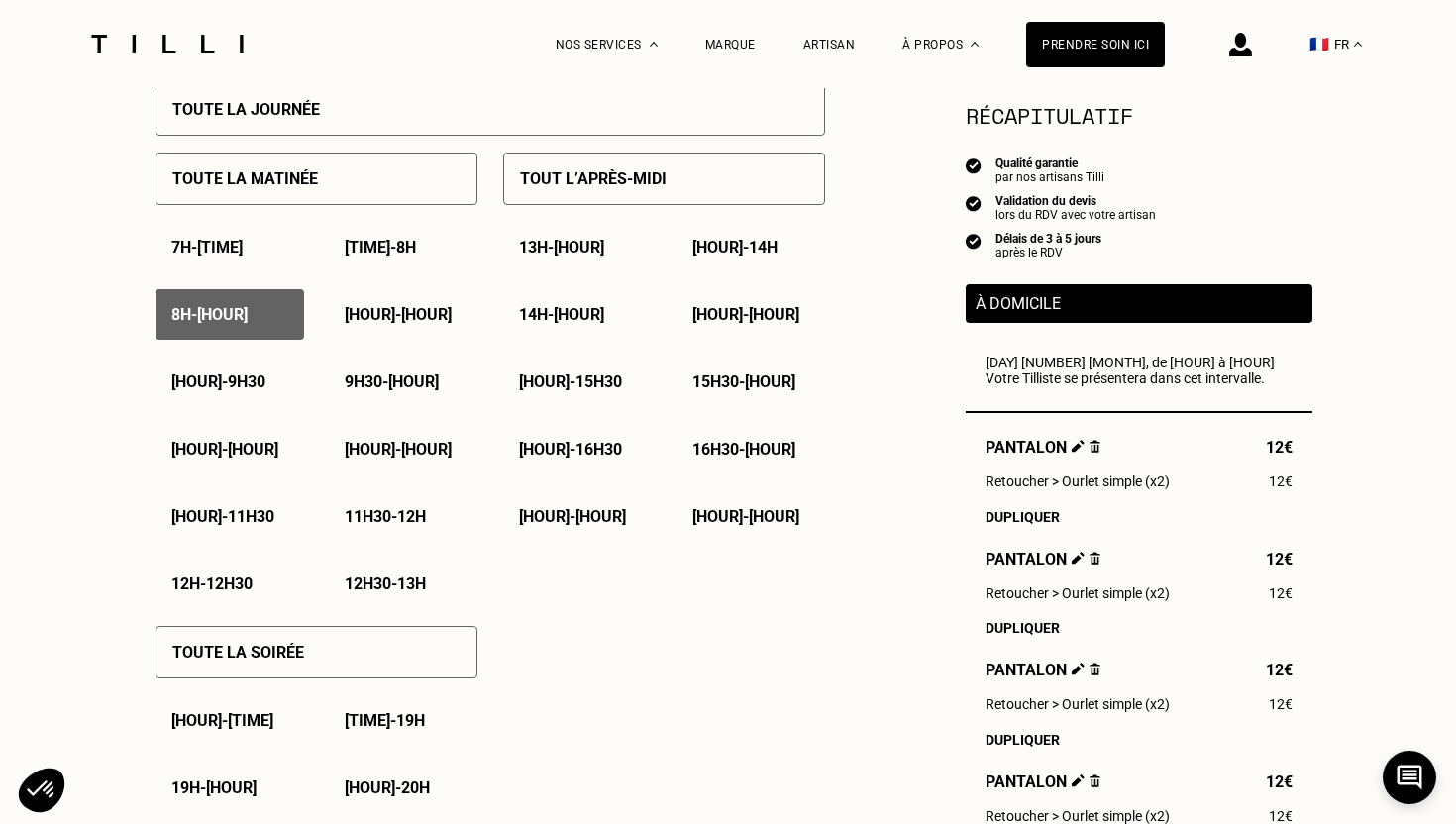 scroll, scrollTop: 739, scrollLeft: 0, axis: vertical 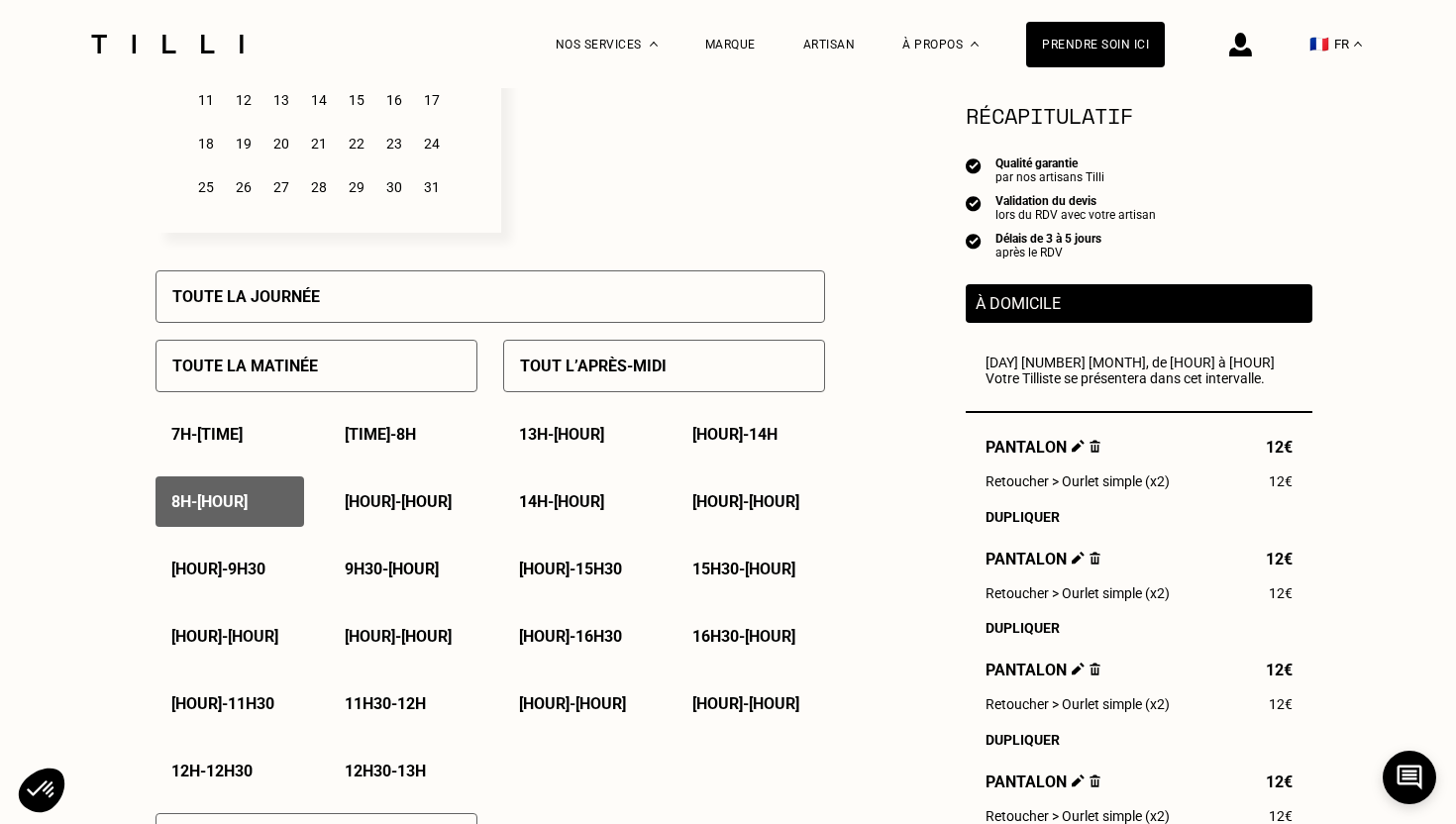 click on "14h  -  14h30" at bounding box center [562, 501] 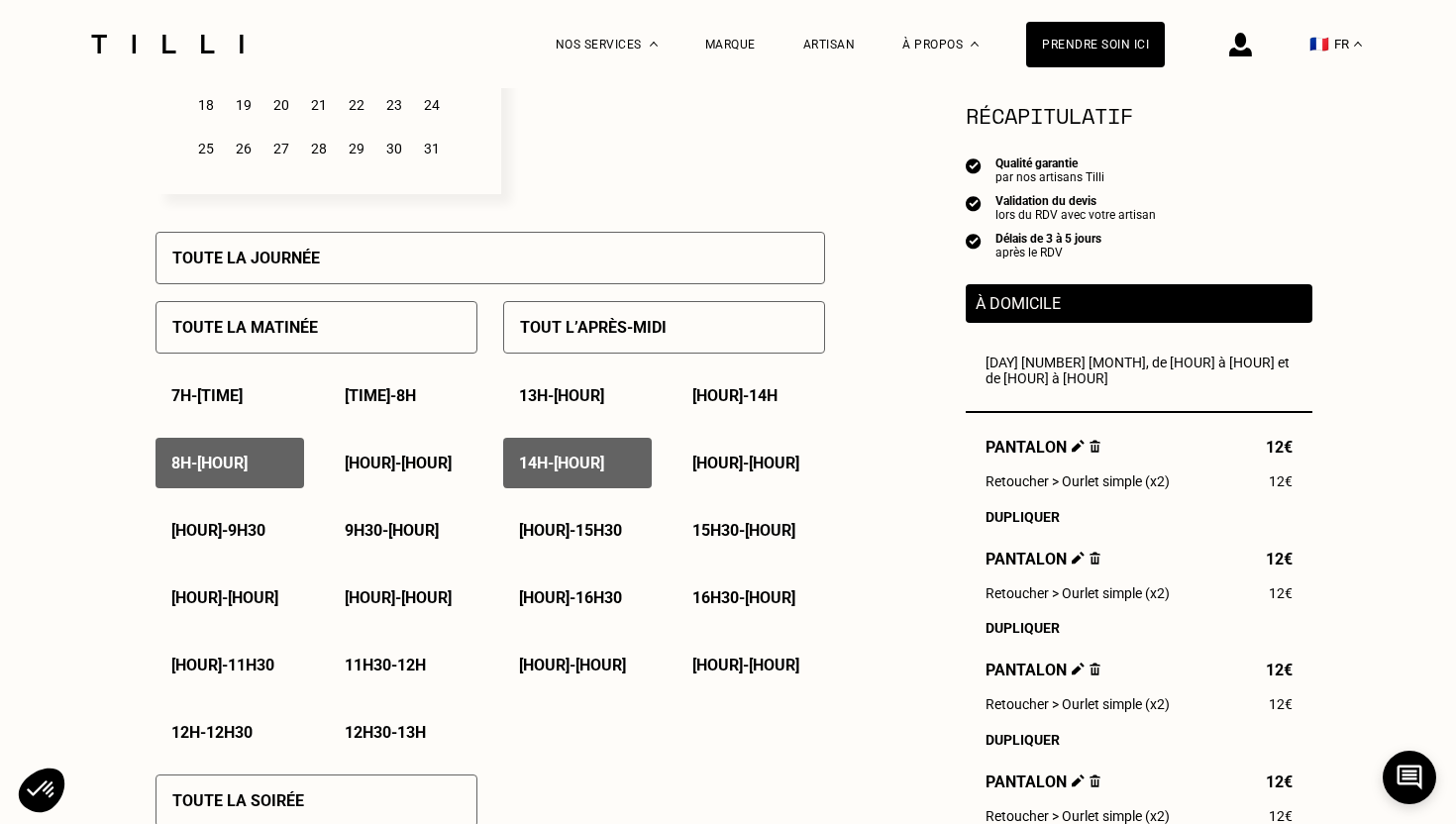 scroll, scrollTop: 770, scrollLeft: 0, axis: vertical 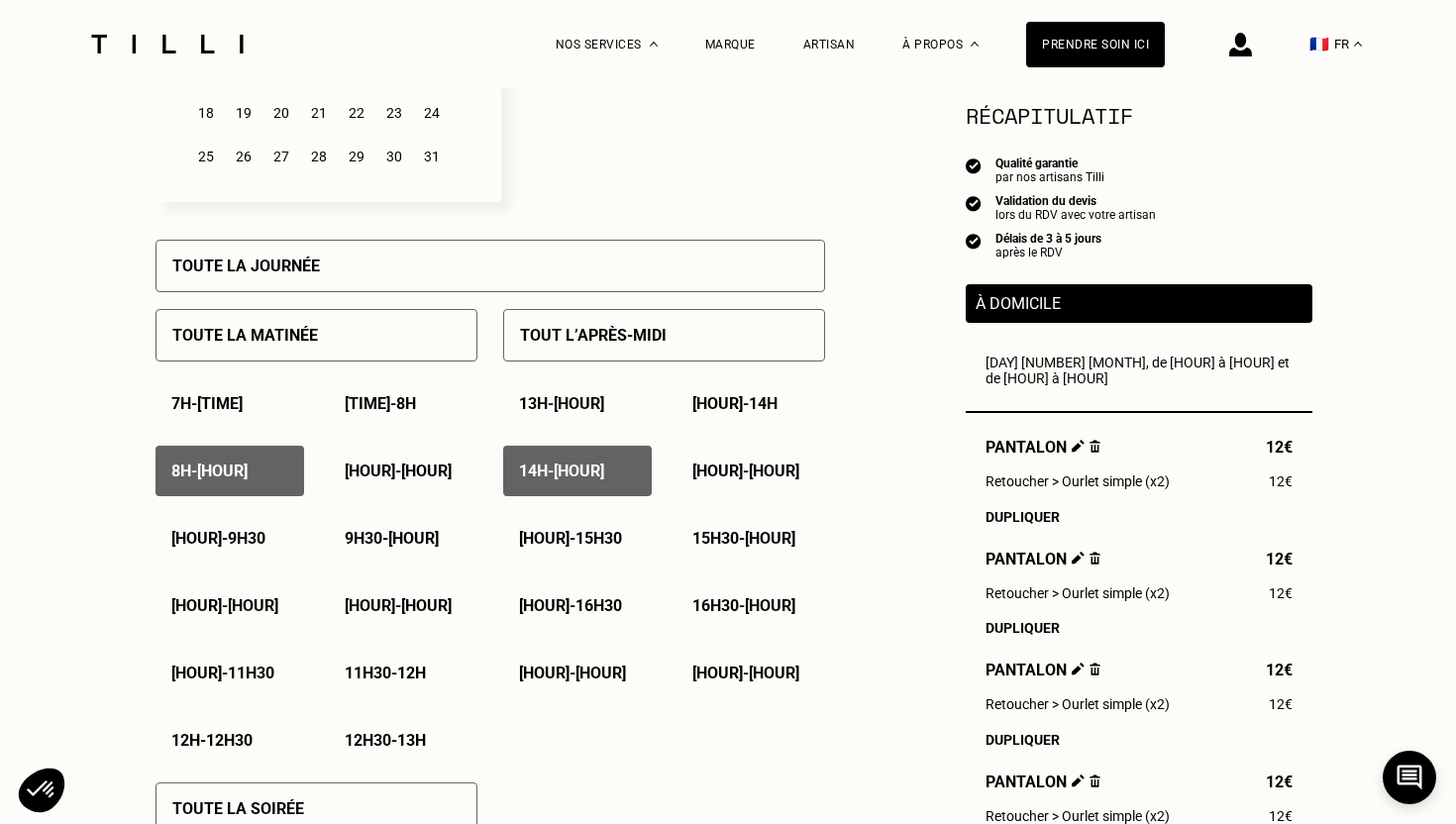 click on "[HOUR]  -  [HOUR]" at bounding box center (209, 470) 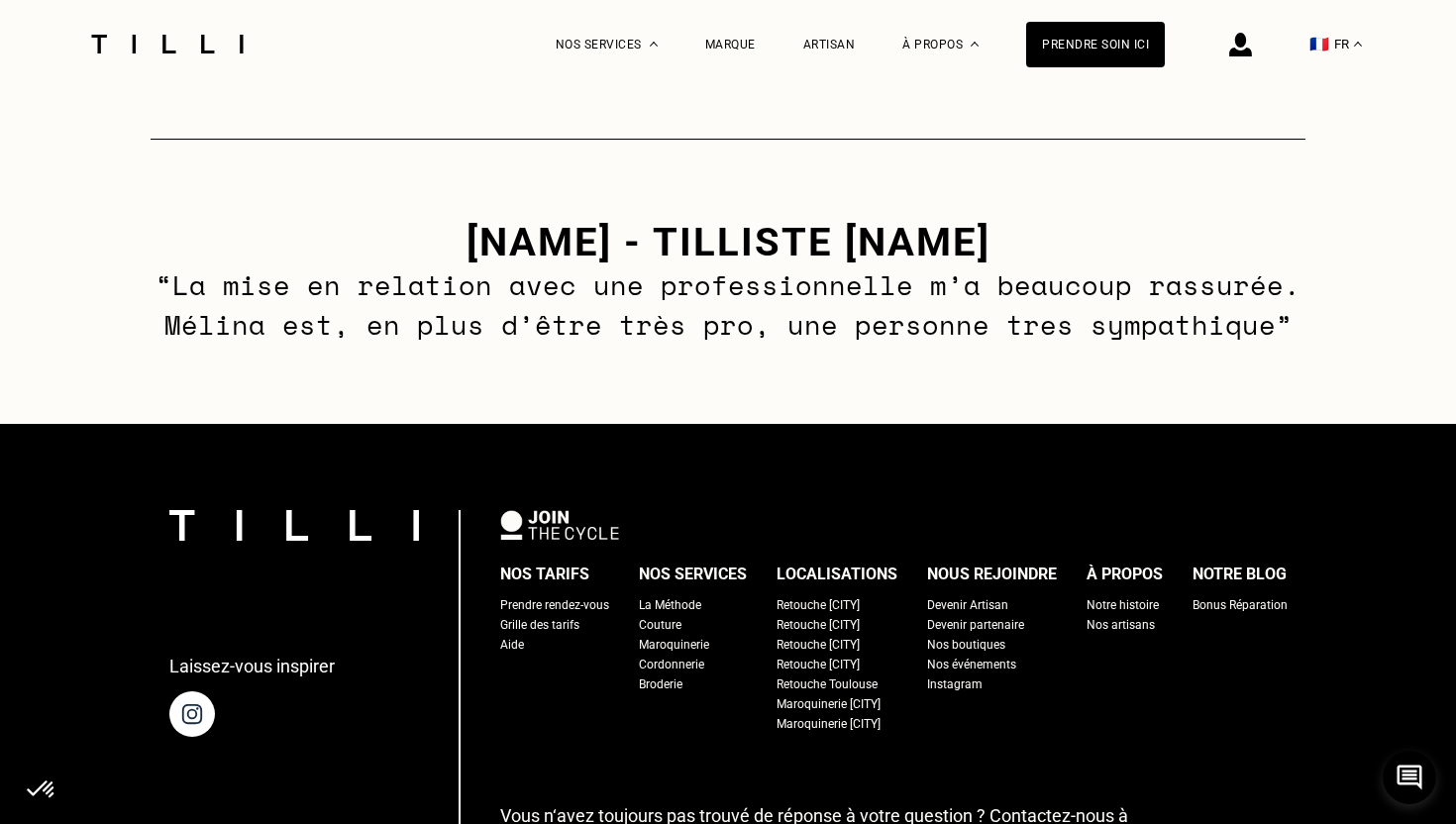 scroll, scrollTop: 3117, scrollLeft: 0, axis: vertical 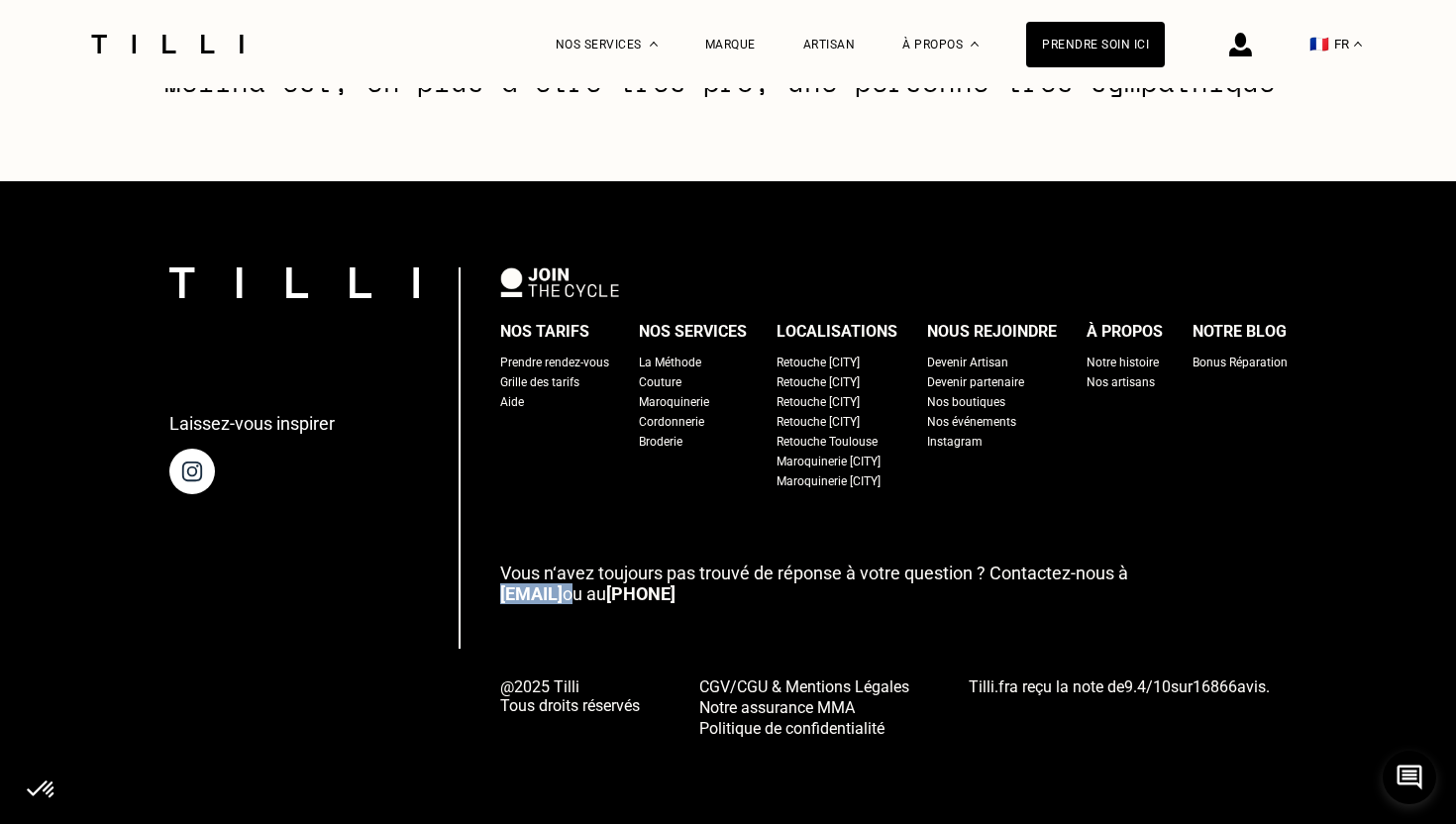 drag, startPoint x: 474, startPoint y: 597, endPoint x: 614, endPoint y: 587, distance: 140.35669 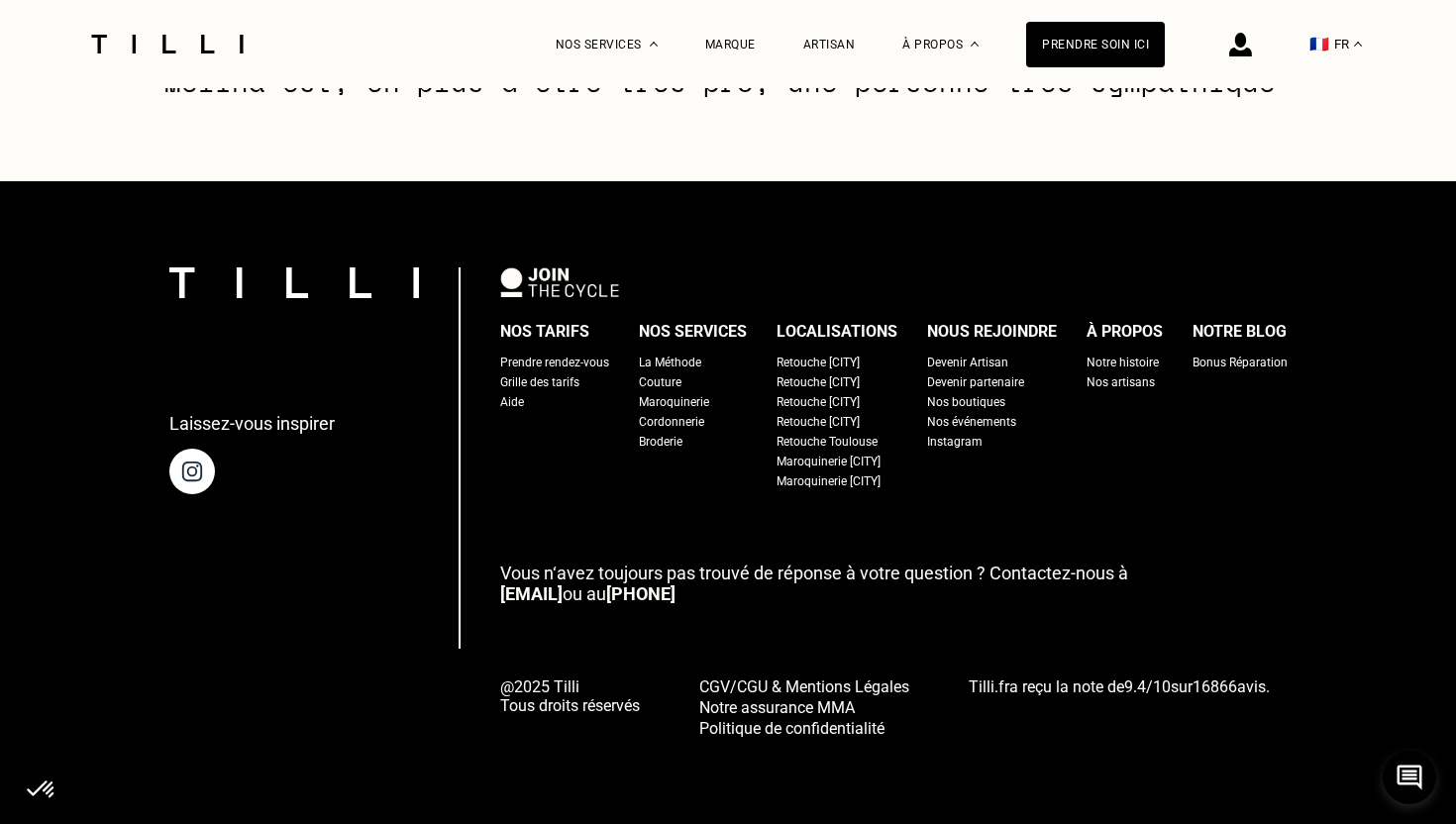 drag, startPoint x: 614, startPoint y: 587, endPoint x: 483, endPoint y: 590, distance: 131.03435 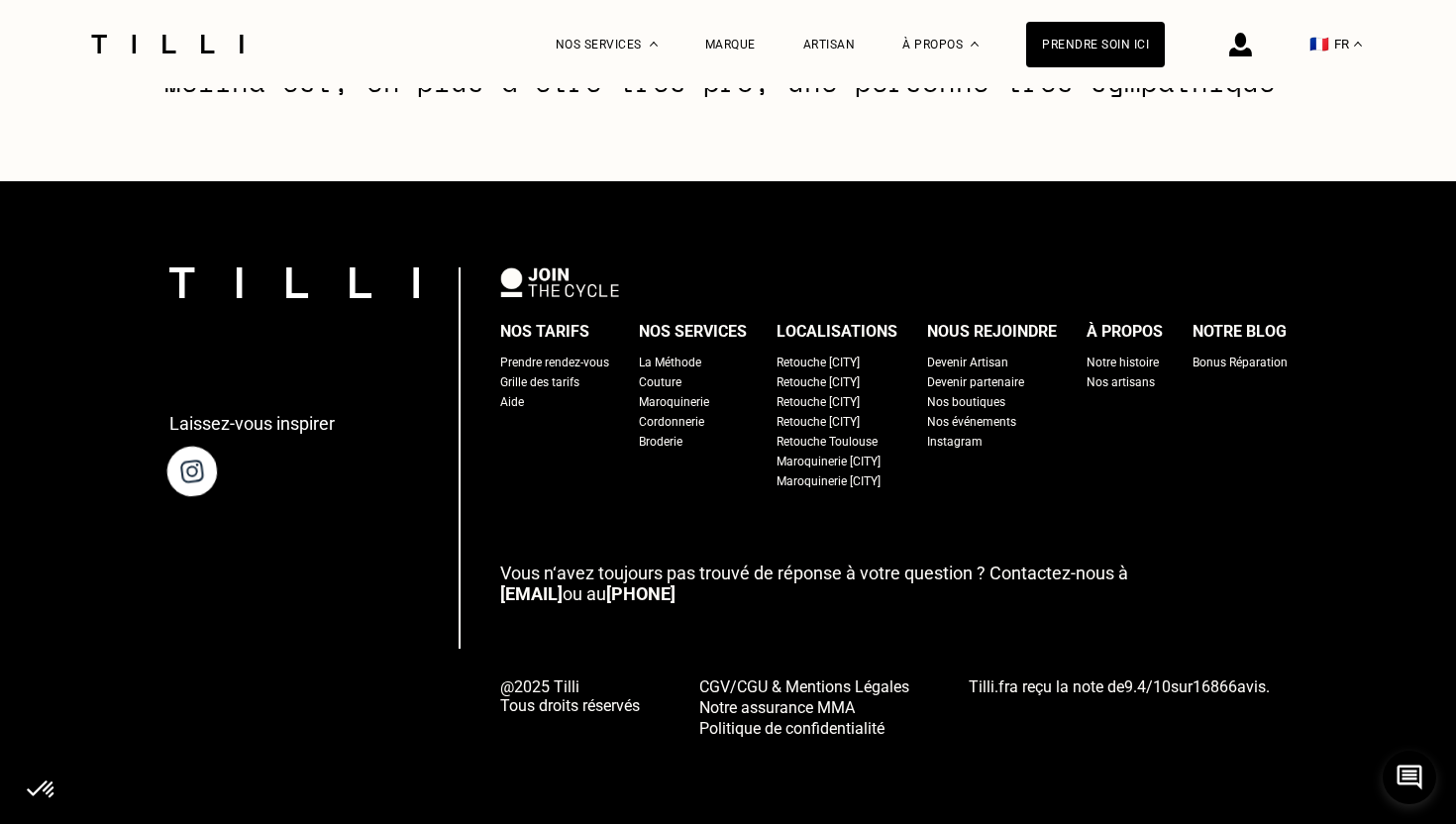 click at bounding box center [191, 471] 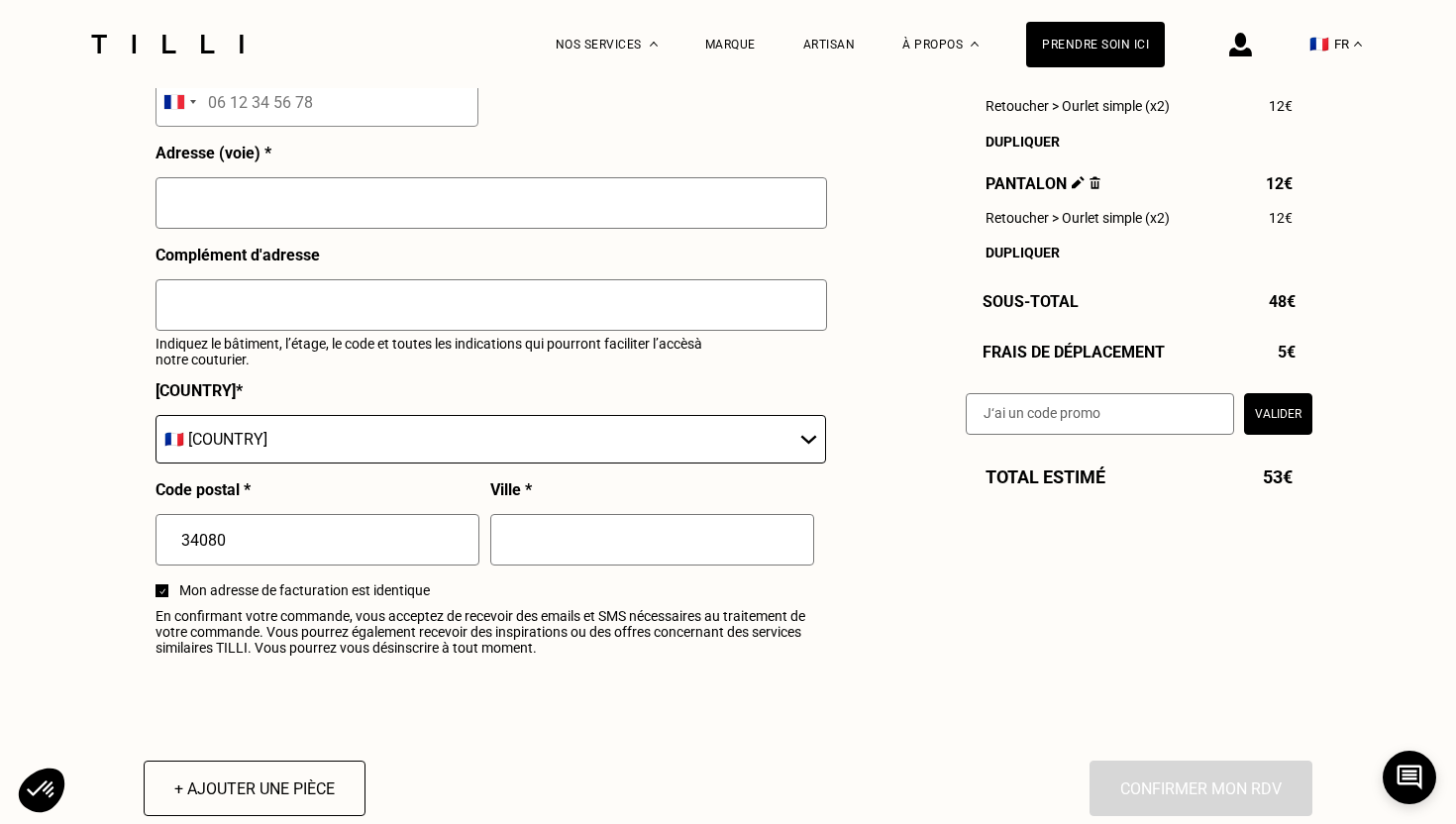scroll, scrollTop: 2259, scrollLeft: 0, axis: vertical 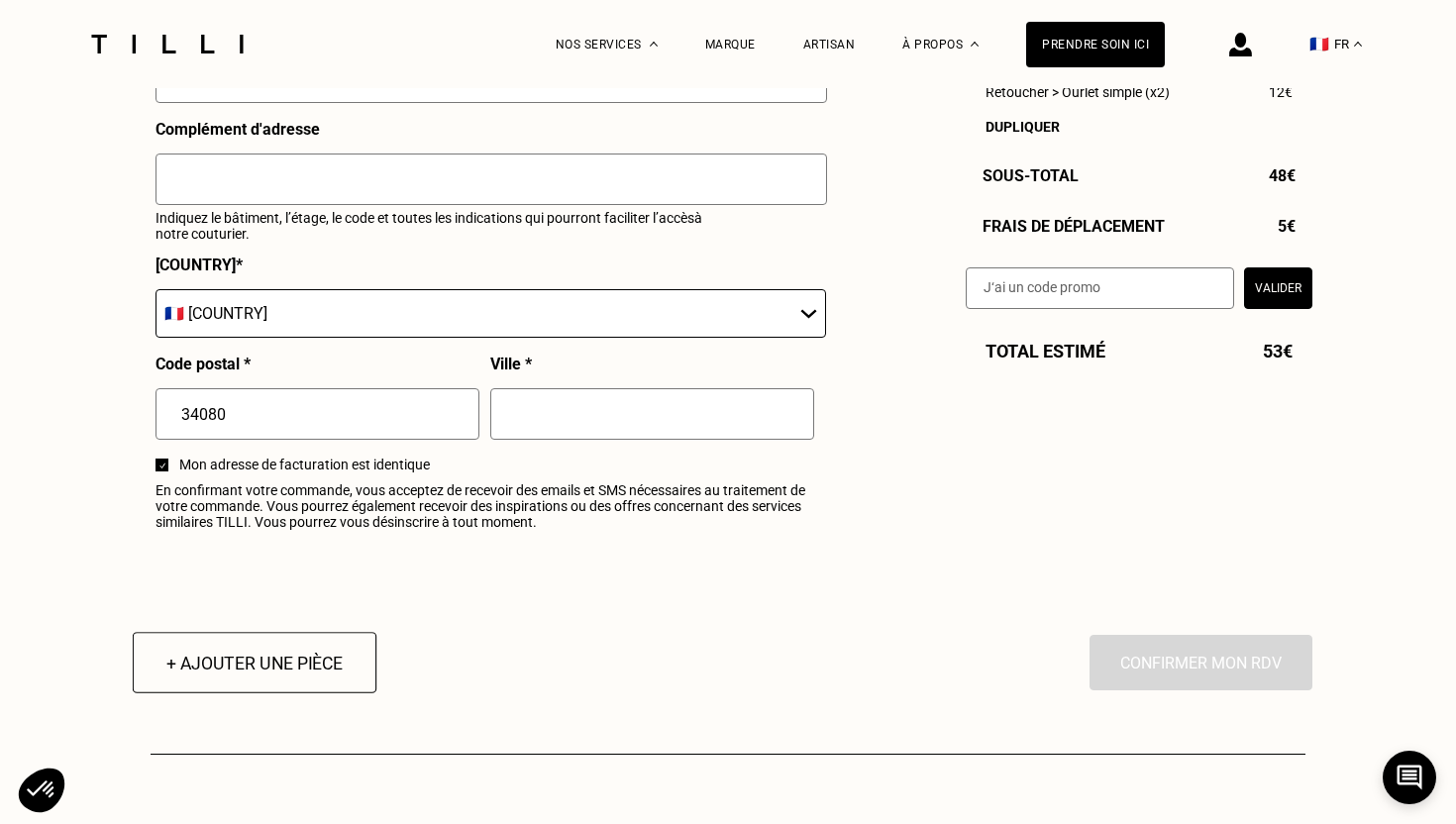 click on "+ Ajouter une pièce" at bounding box center [255, 663] 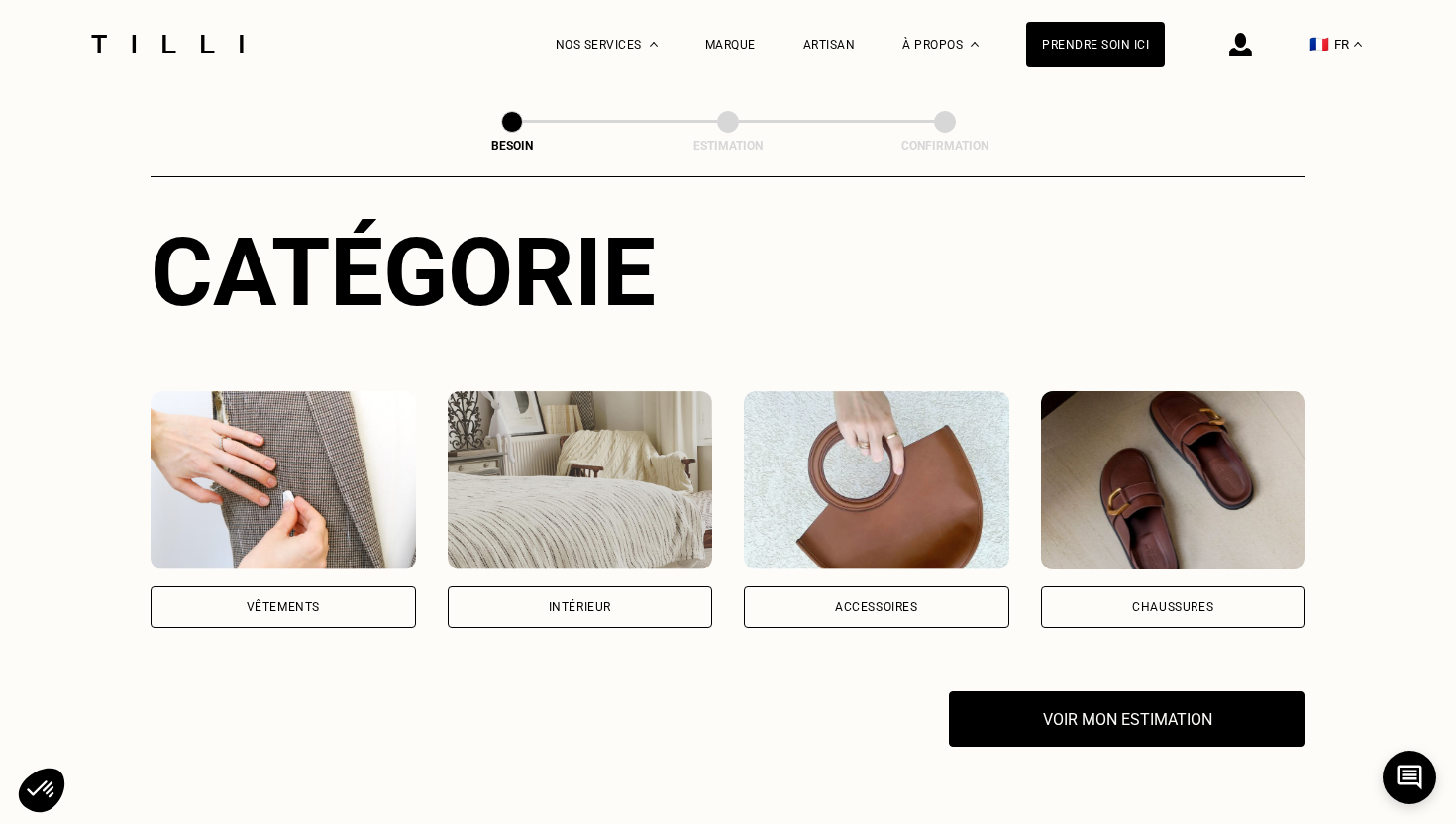 scroll, scrollTop: 465, scrollLeft: 0, axis: vertical 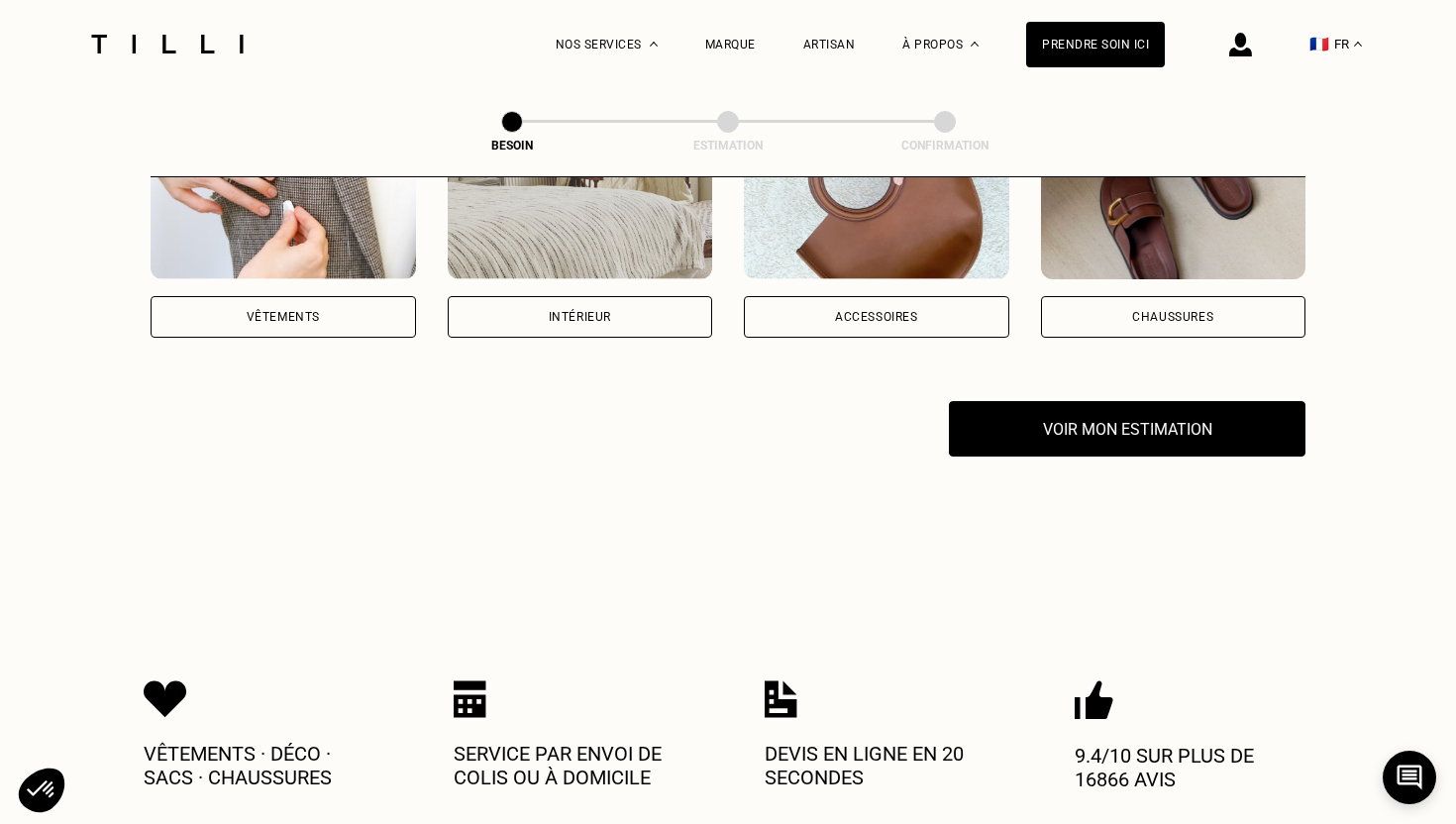 click at bounding box center [283, 190] 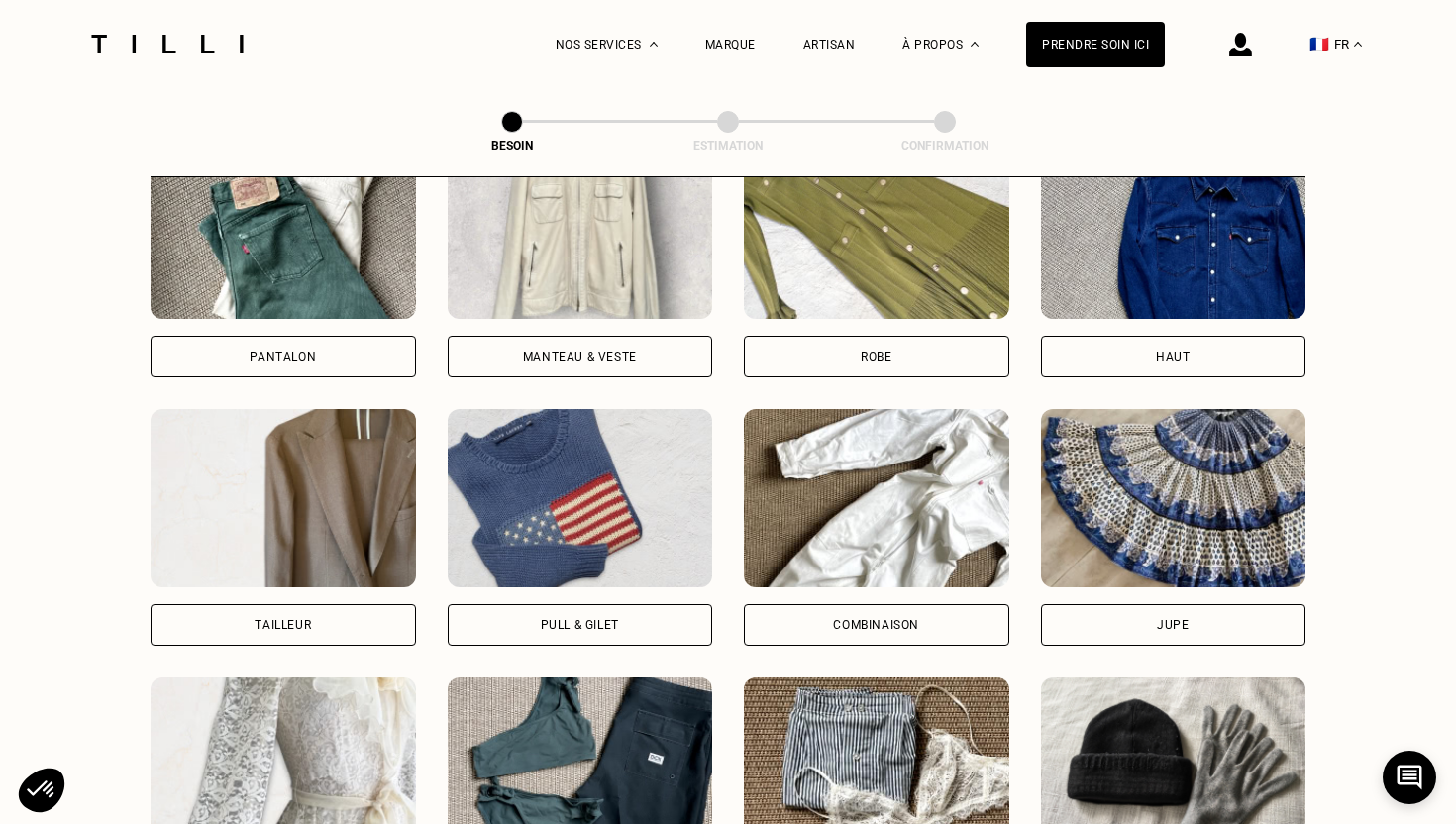 scroll, scrollTop: 945, scrollLeft: 0, axis: vertical 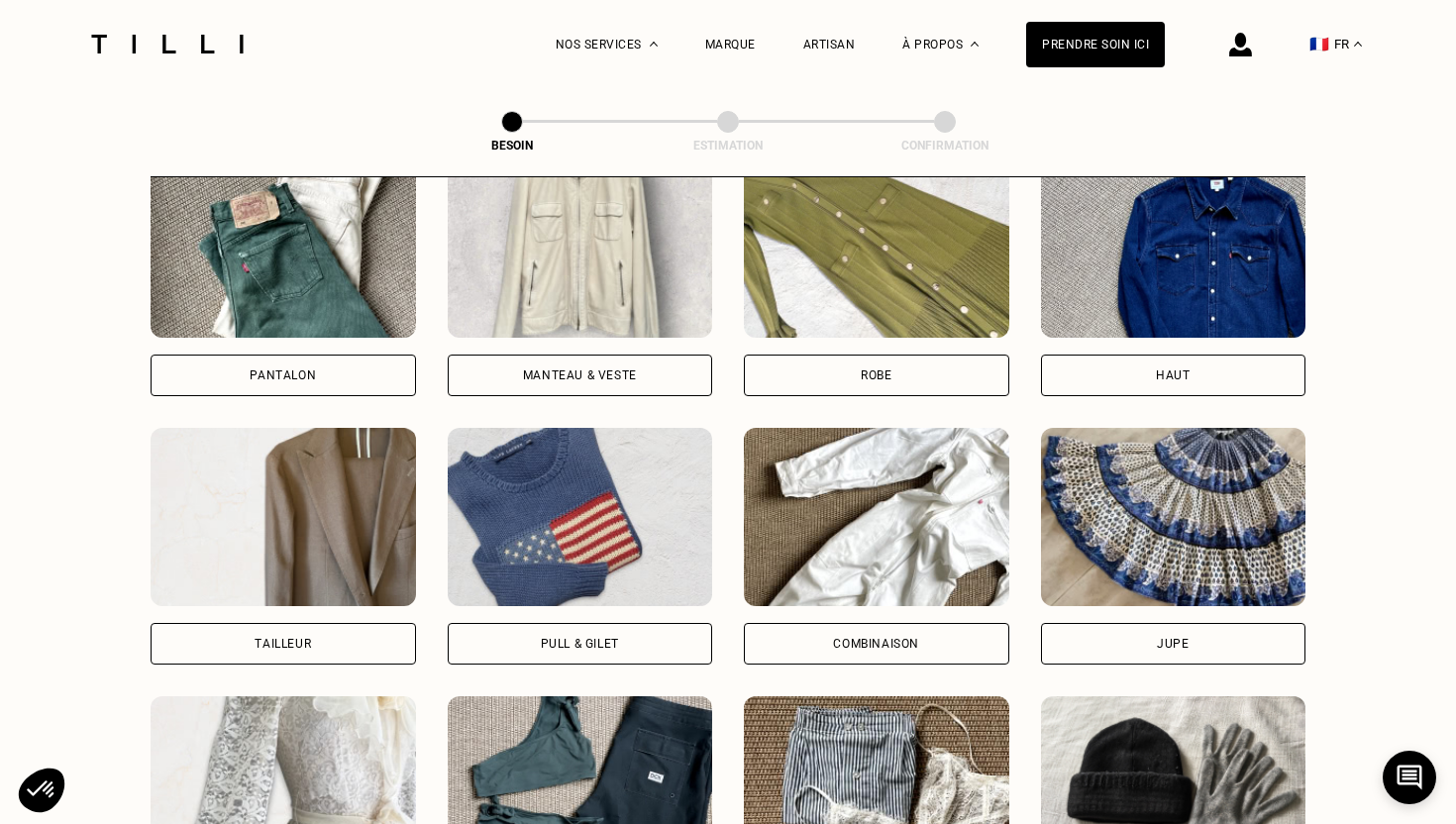 click at bounding box center (283, 249) 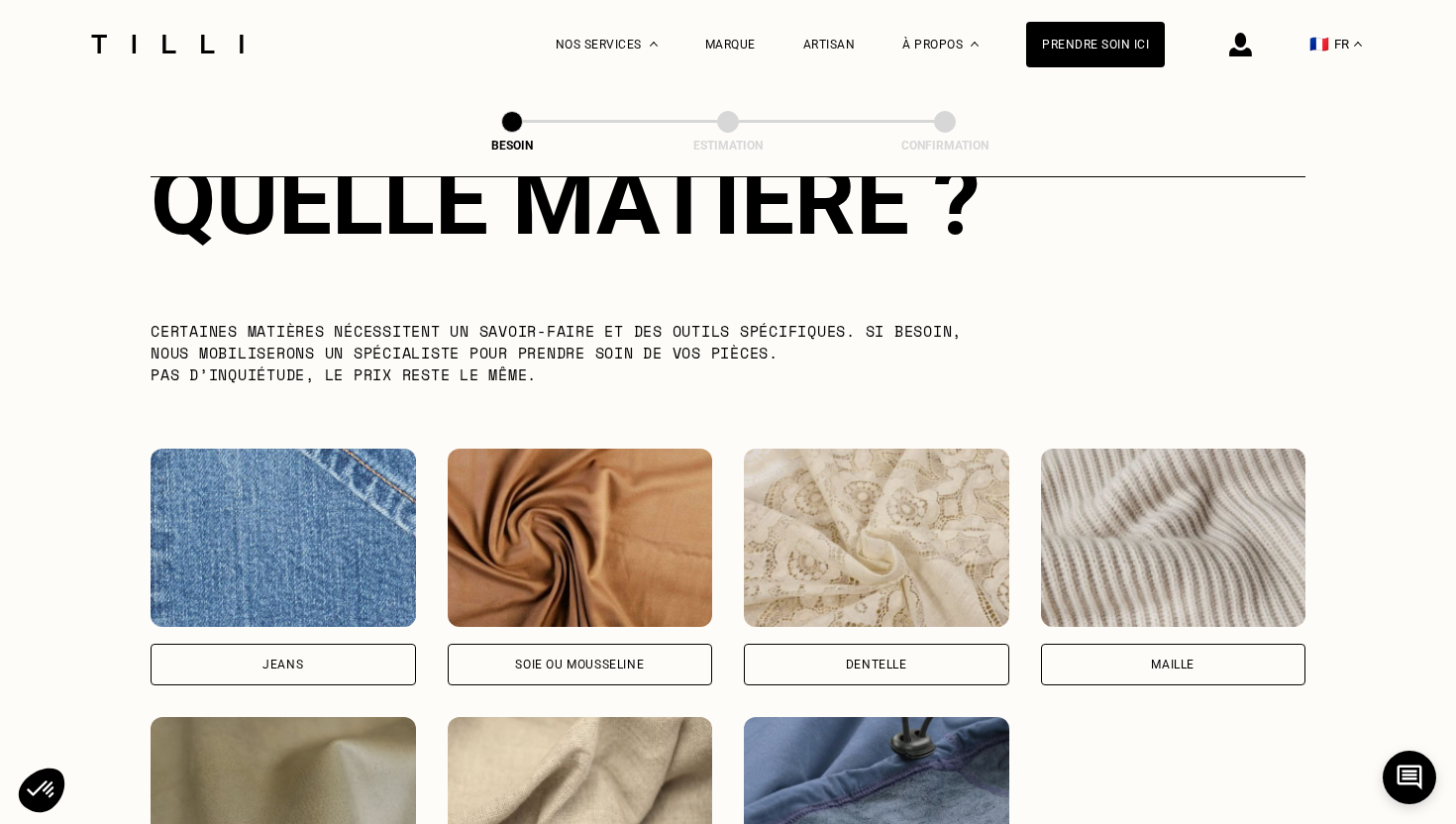 scroll, scrollTop: 2247, scrollLeft: 0, axis: vertical 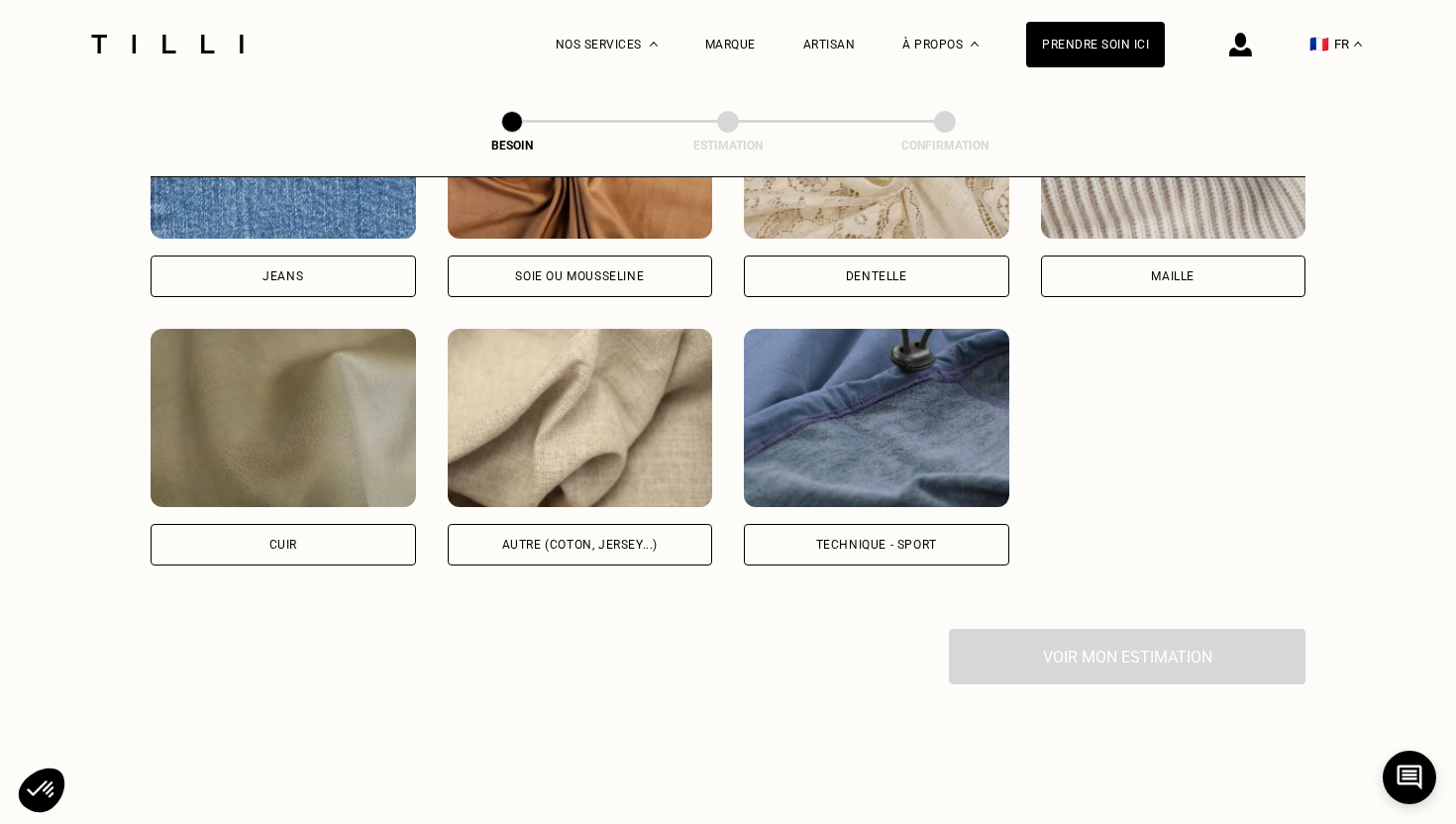 click at bounding box center (580, 418) 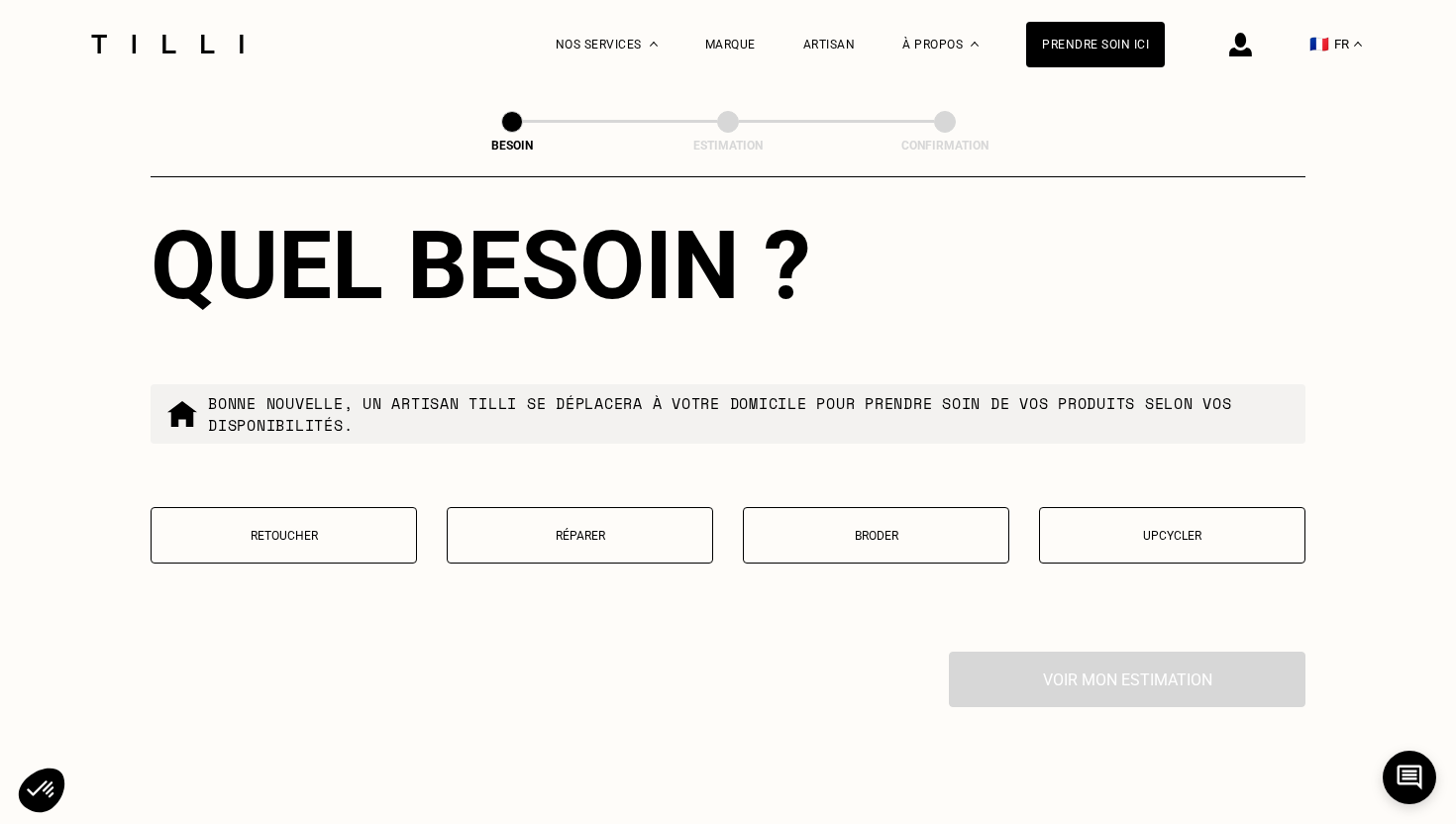 scroll, scrollTop: 3220, scrollLeft: 0, axis: vertical 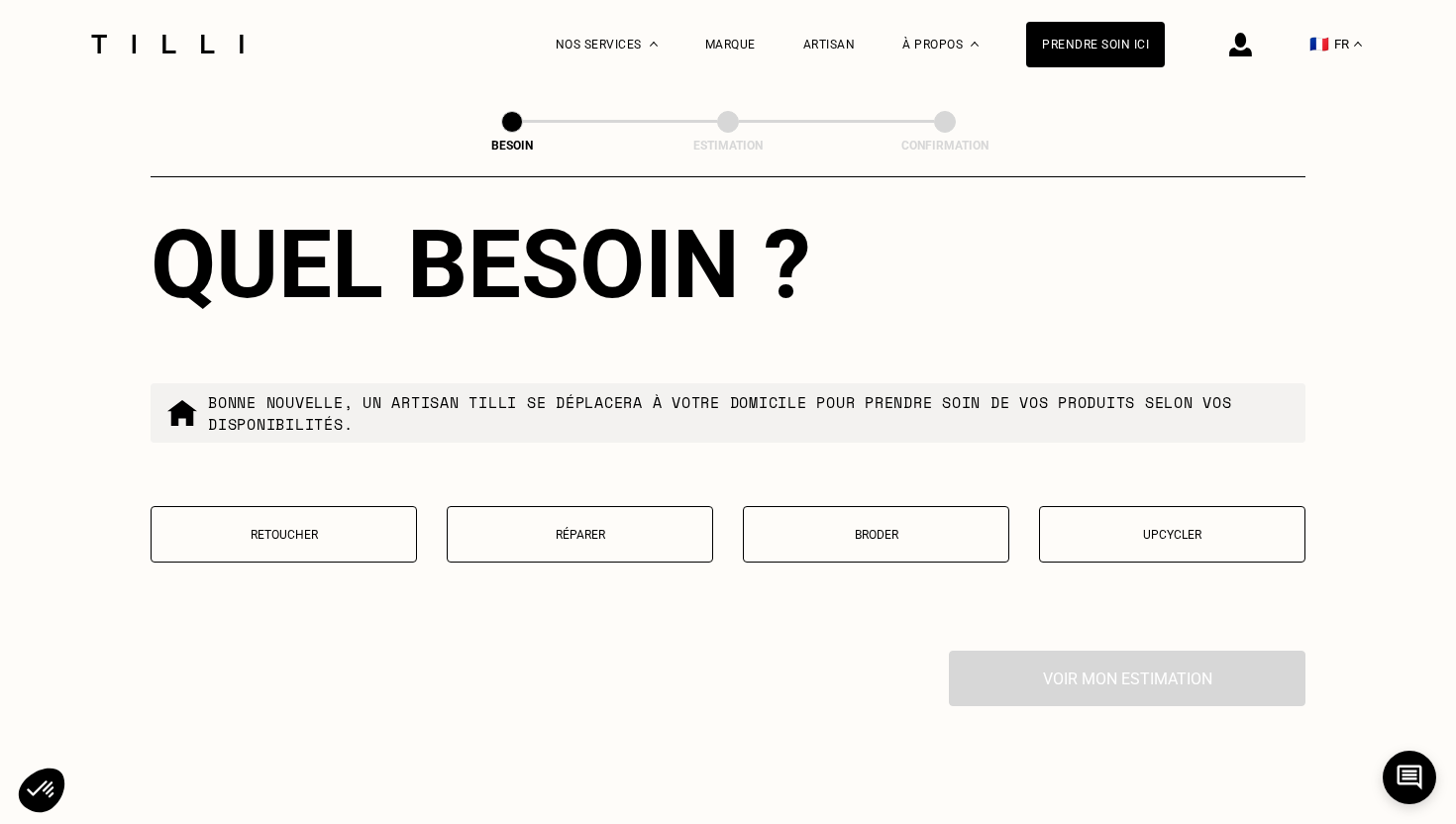 click on "Retoucher" at bounding box center (283, 535) 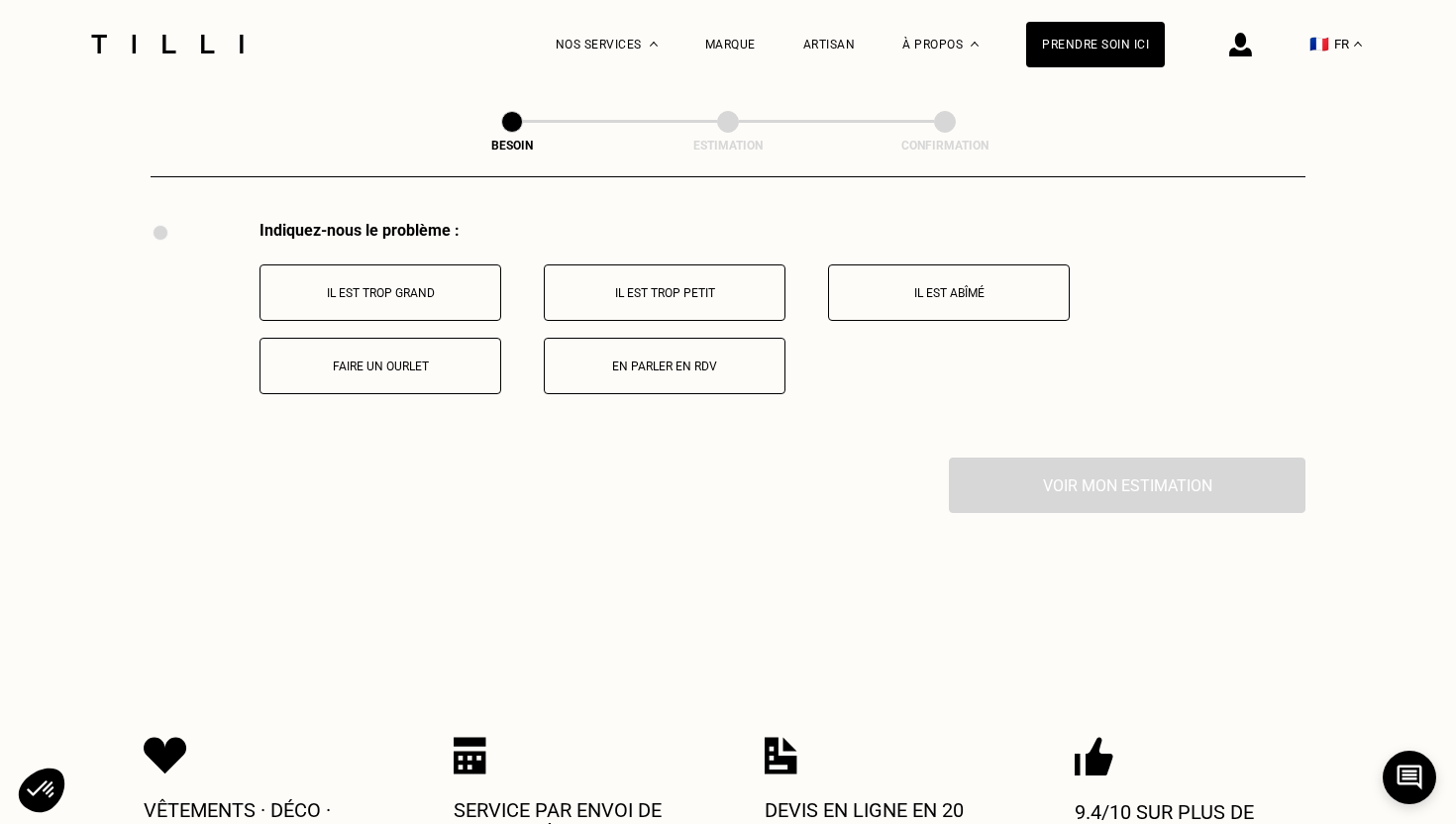 scroll, scrollTop: 3653, scrollLeft: 0, axis: vertical 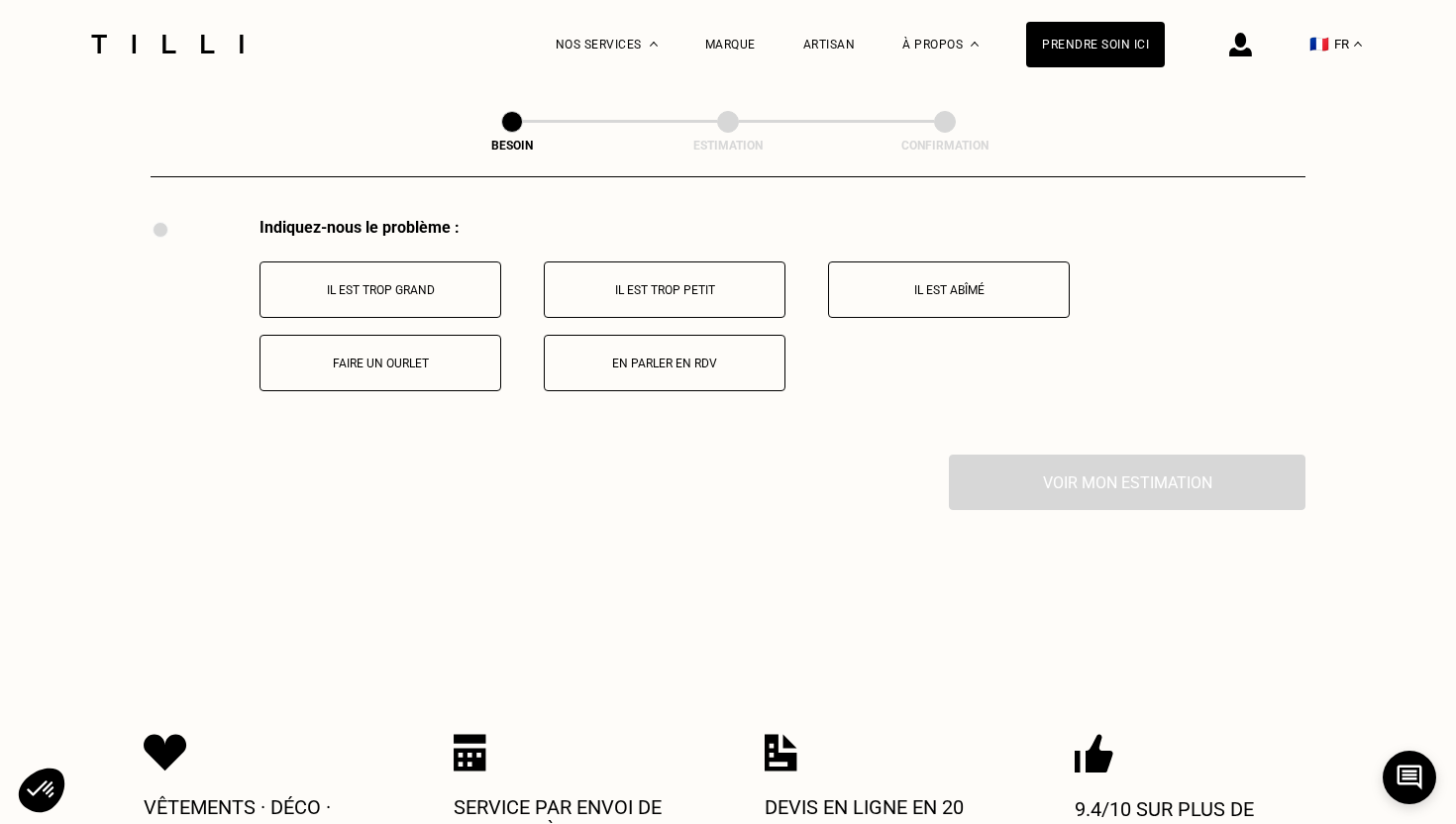 click on "Il est trop grand" at bounding box center (380, 290) 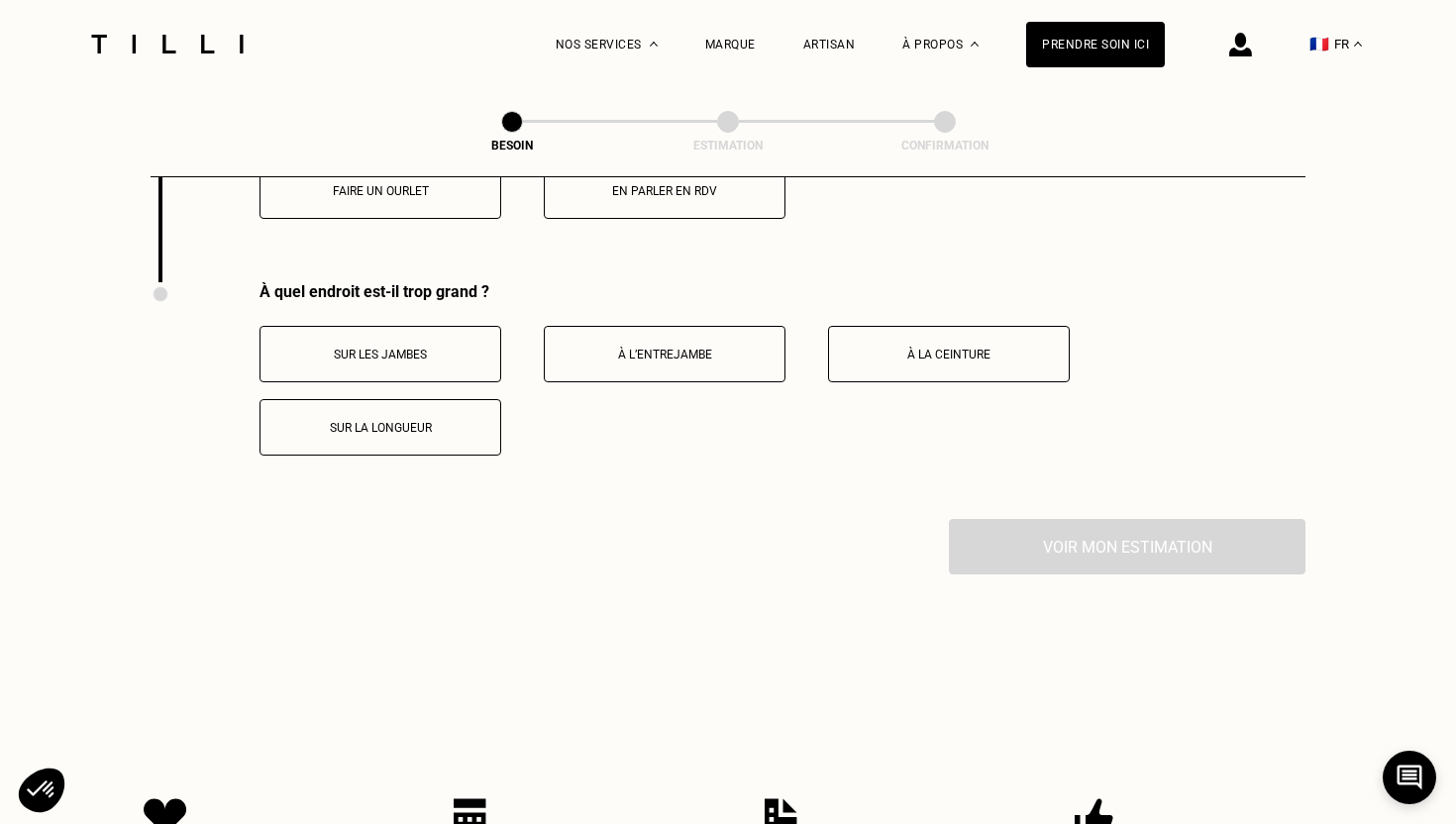 scroll, scrollTop: 3889, scrollLeft: 0, axis: vertical 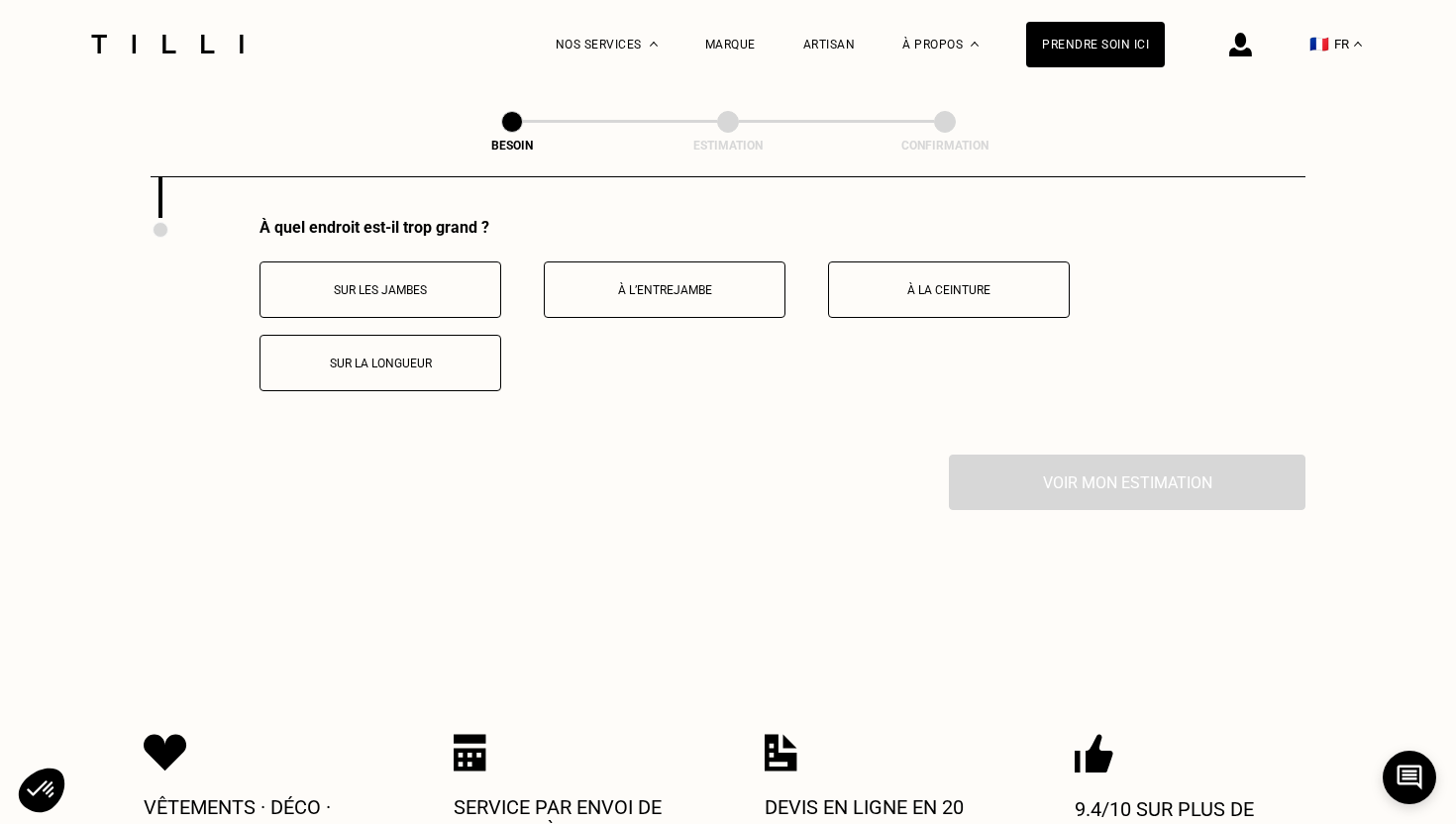 click on "Sur les jambes" at bounding box center [380, 290] 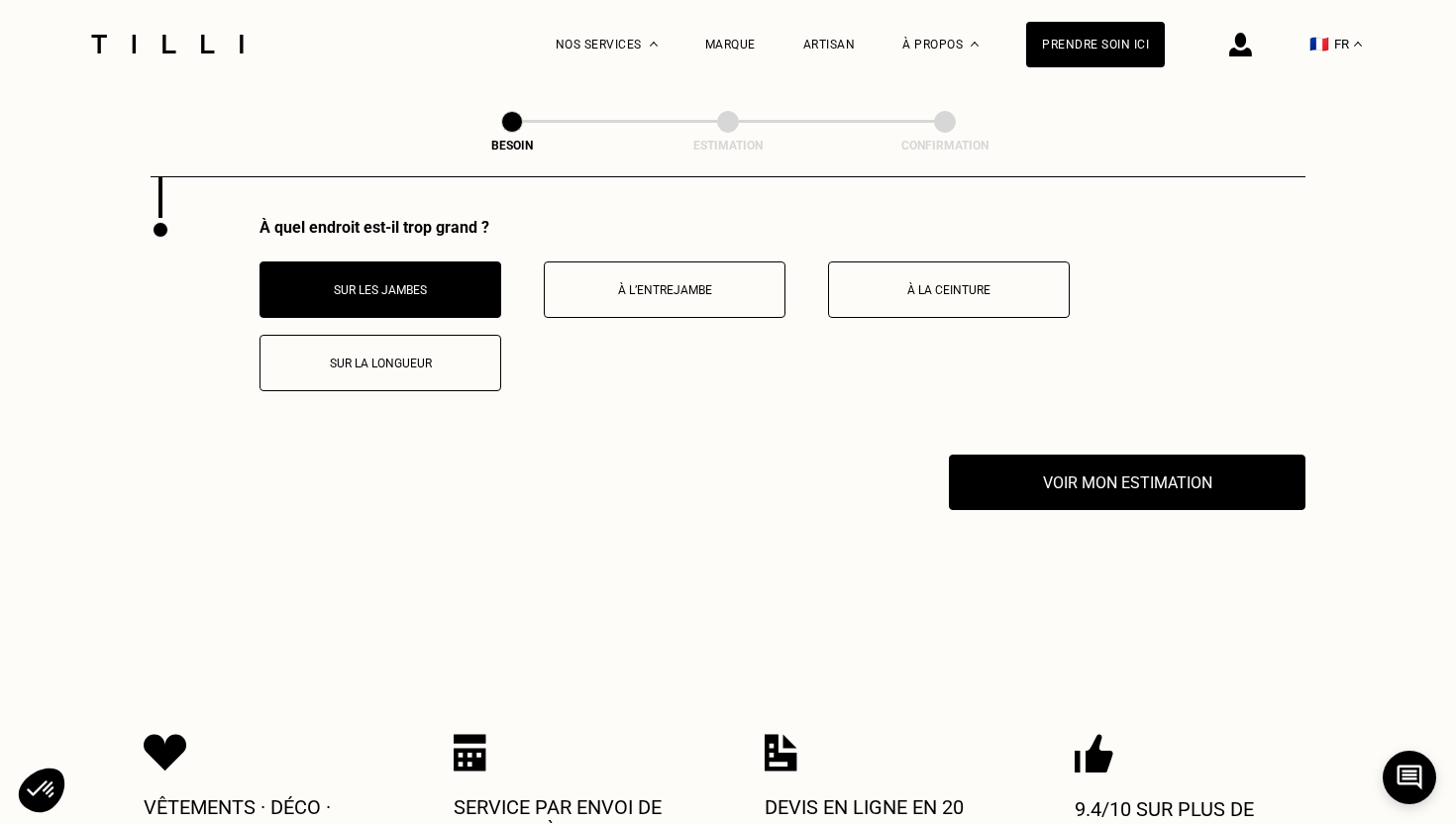 click on "Sur la longueur" at bounding box center [380, 363] 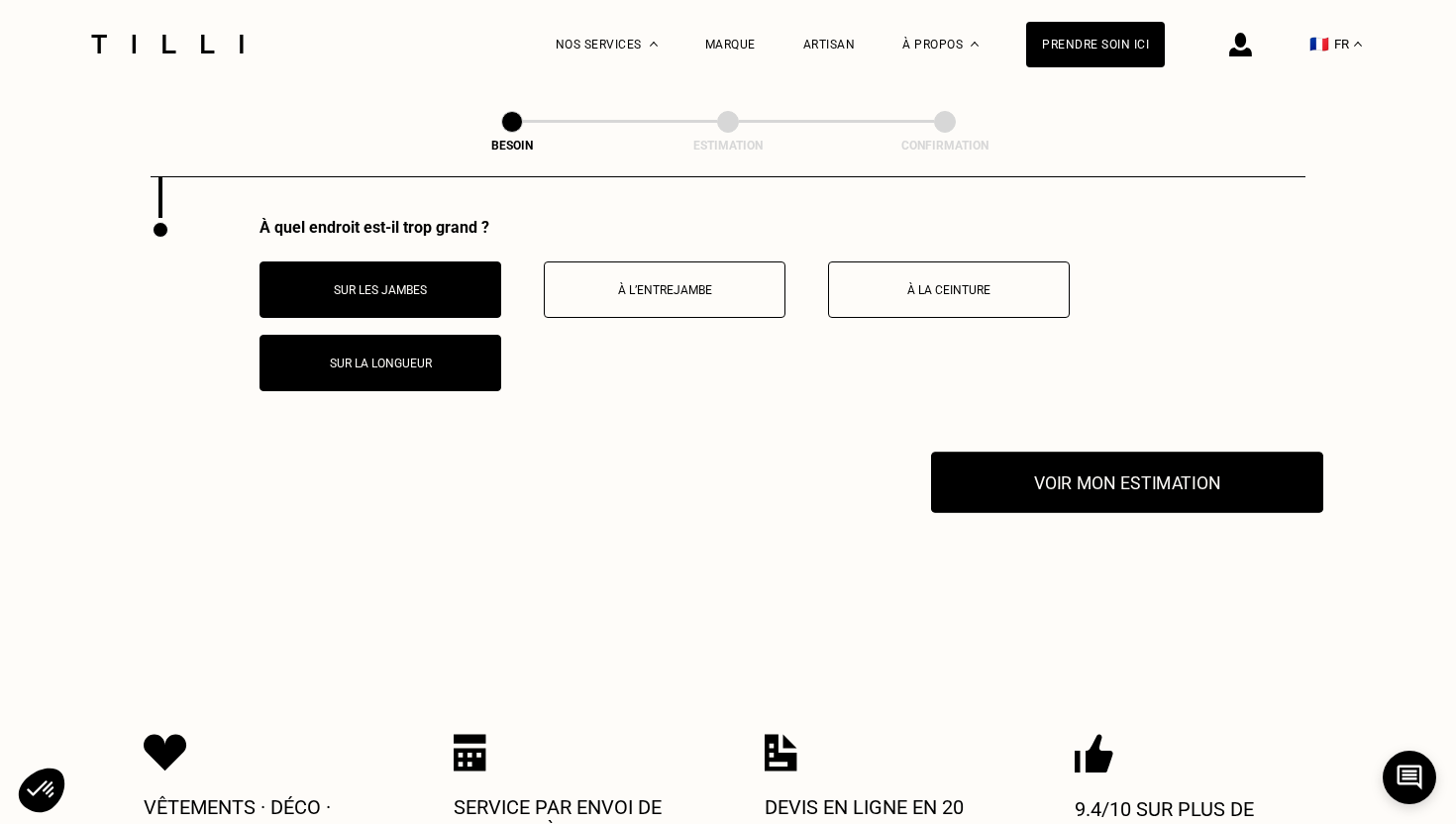 click on "Voir mon estimation" at bounding box center [1127, 482] 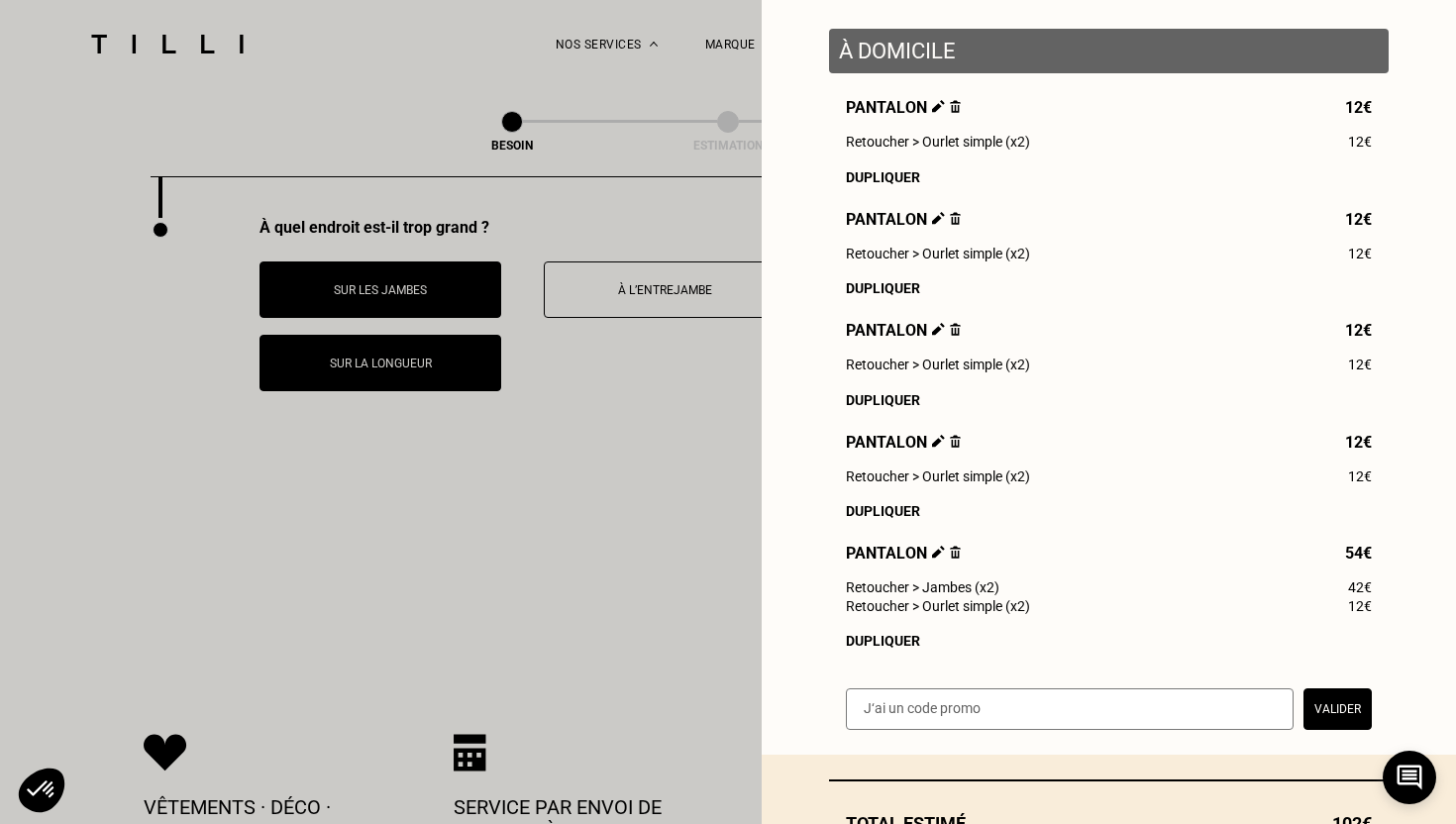 scroll, scrollTop: 321, scrollLeft: 0, axis: vertical 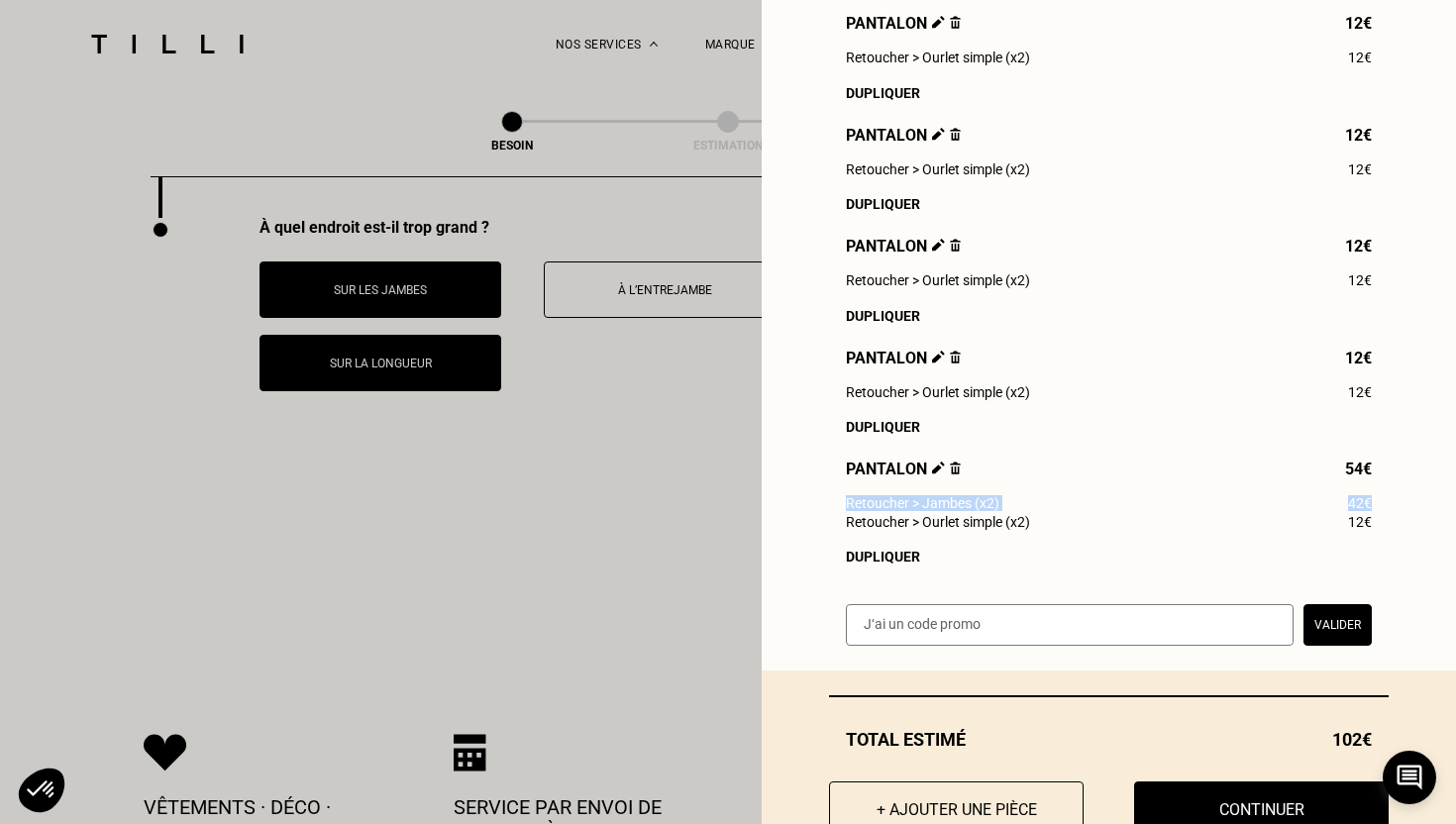 drag, startPoint x: 839, startPoint y: 512, endPoint x: 1384, endPoint y: 502, distance: 545.0917 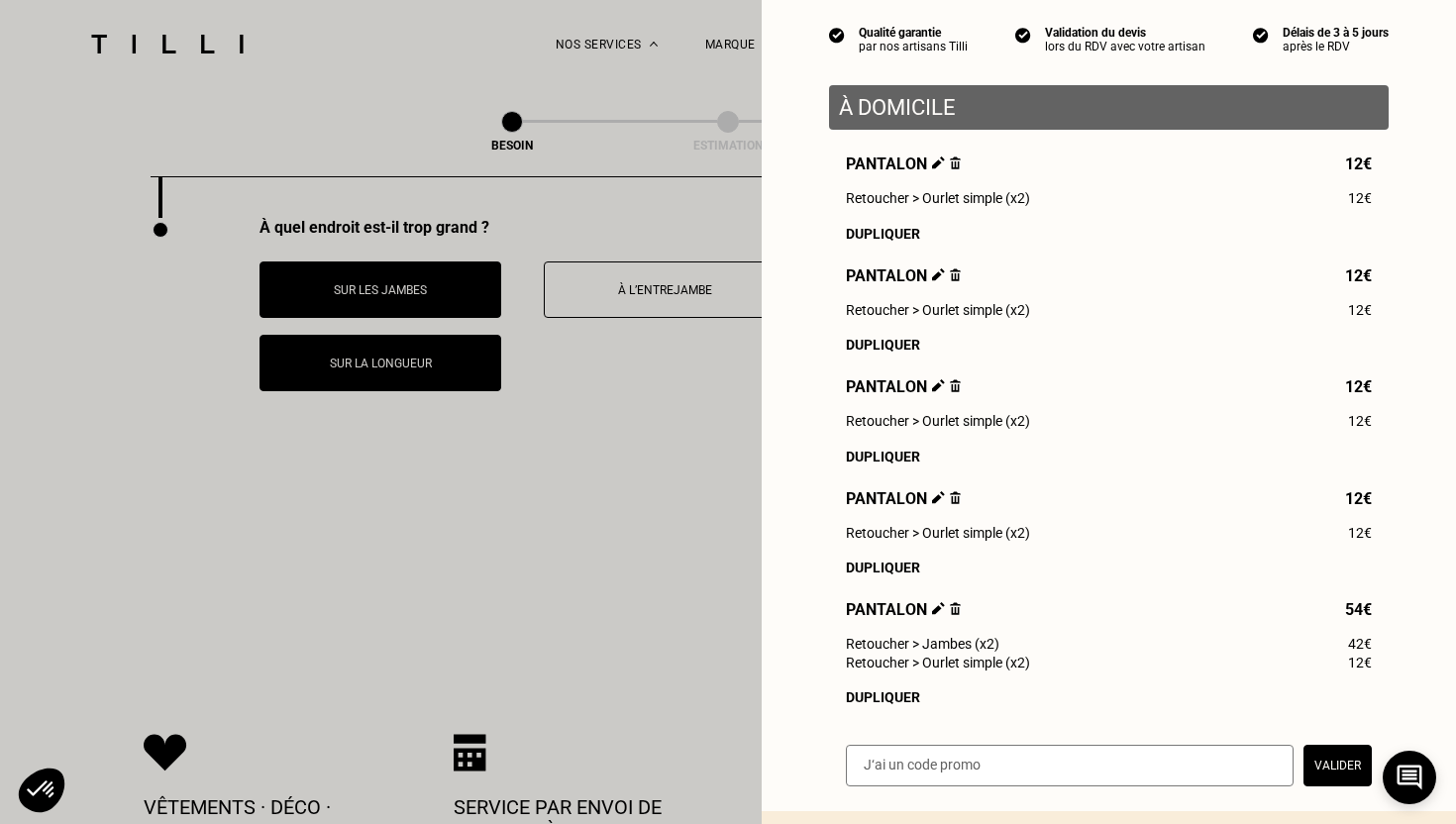 scroll, scrollTop: 0, scrollLeft: 0, axis: both 